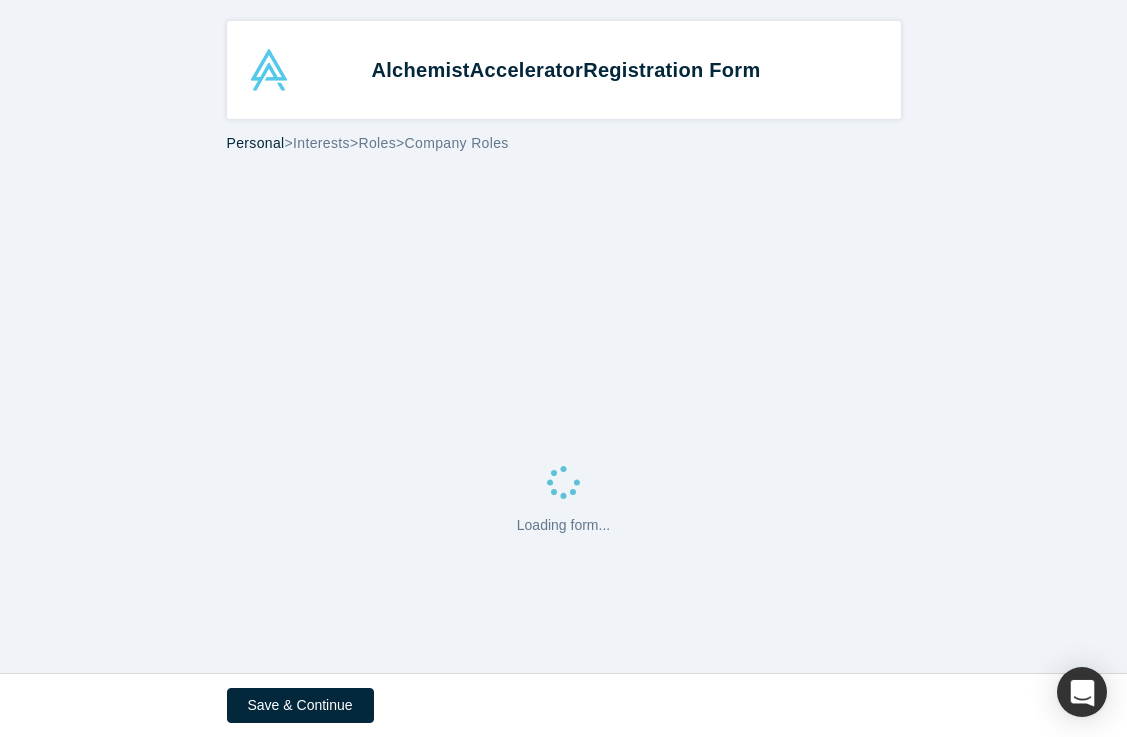 scroll, scrollTop: 0, scrollLeft: 0, axis: both 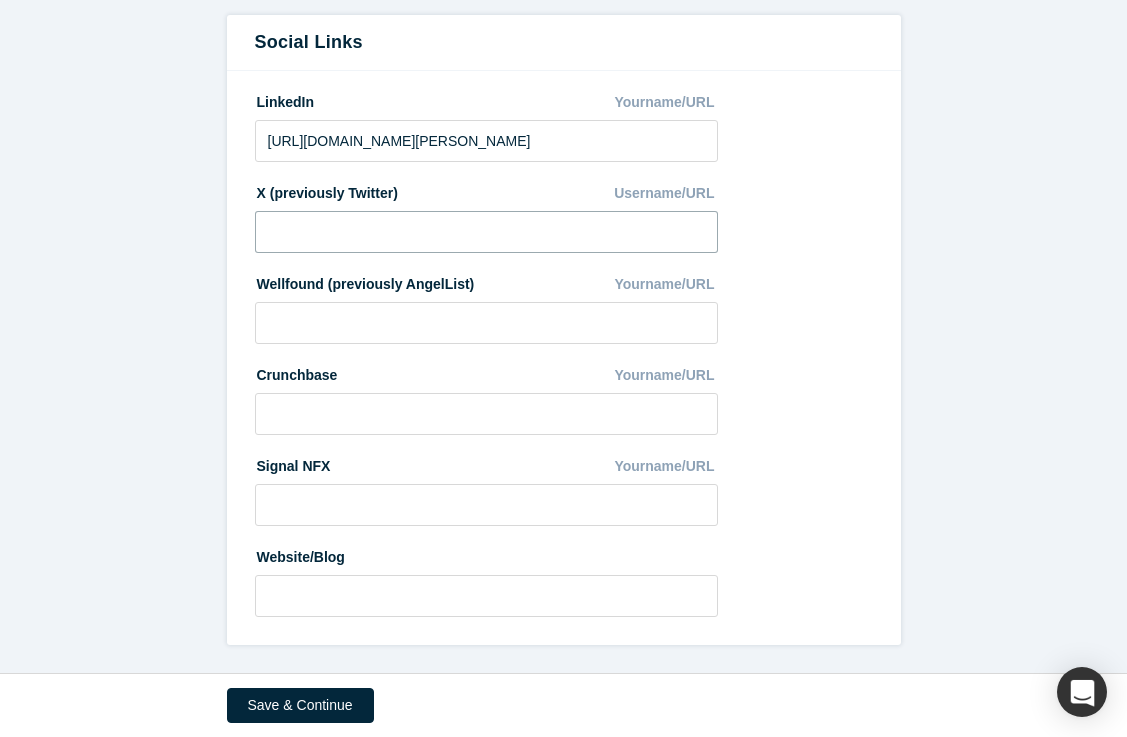 click at bounding box center (487, 232) 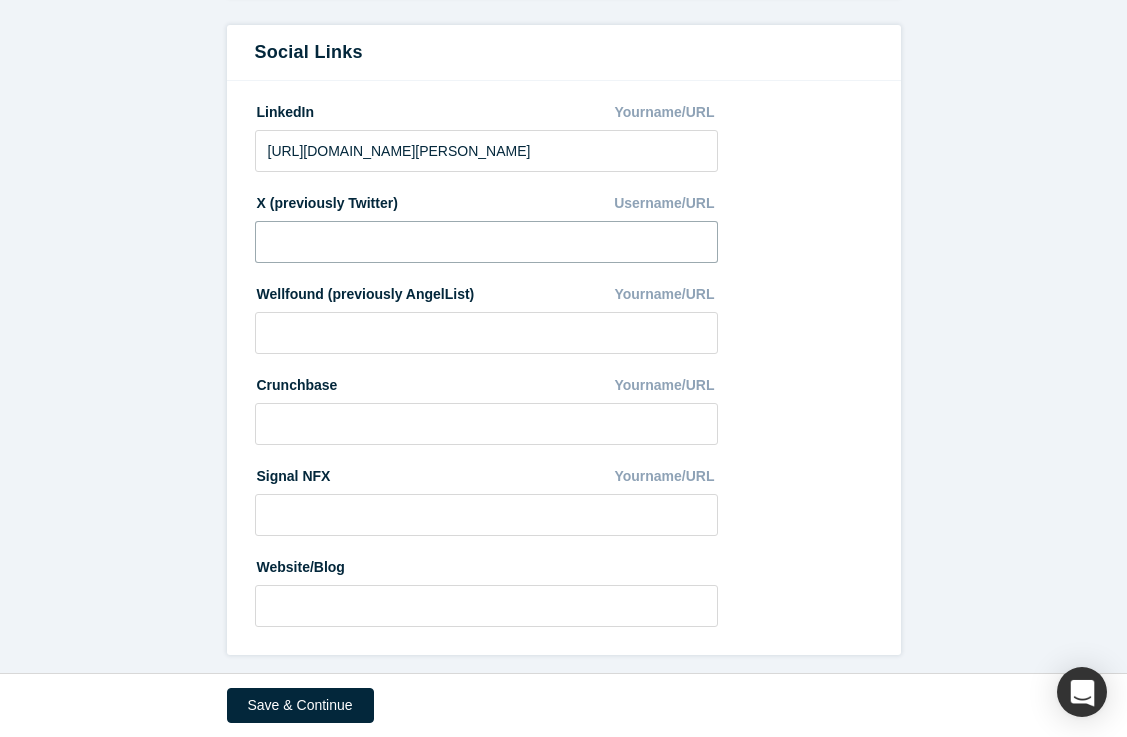 scroll, scrollTop: 1081, scrollLeft: 0, axis: vertical 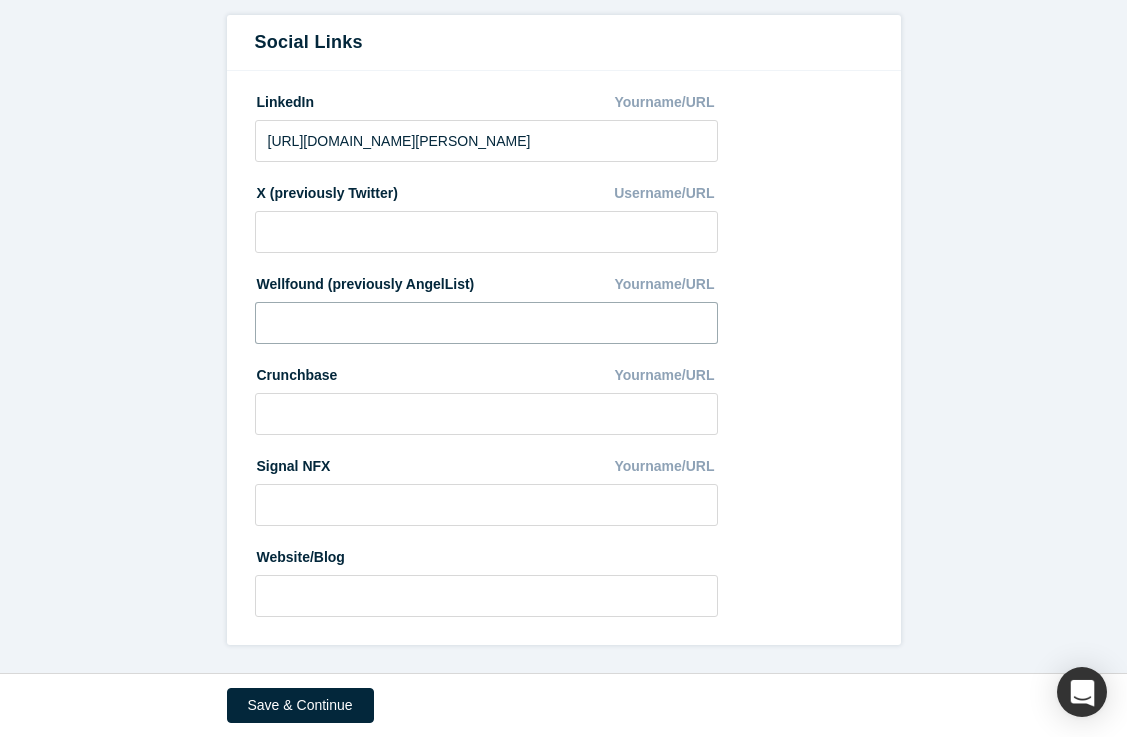 click at bounding box center (487, 323) 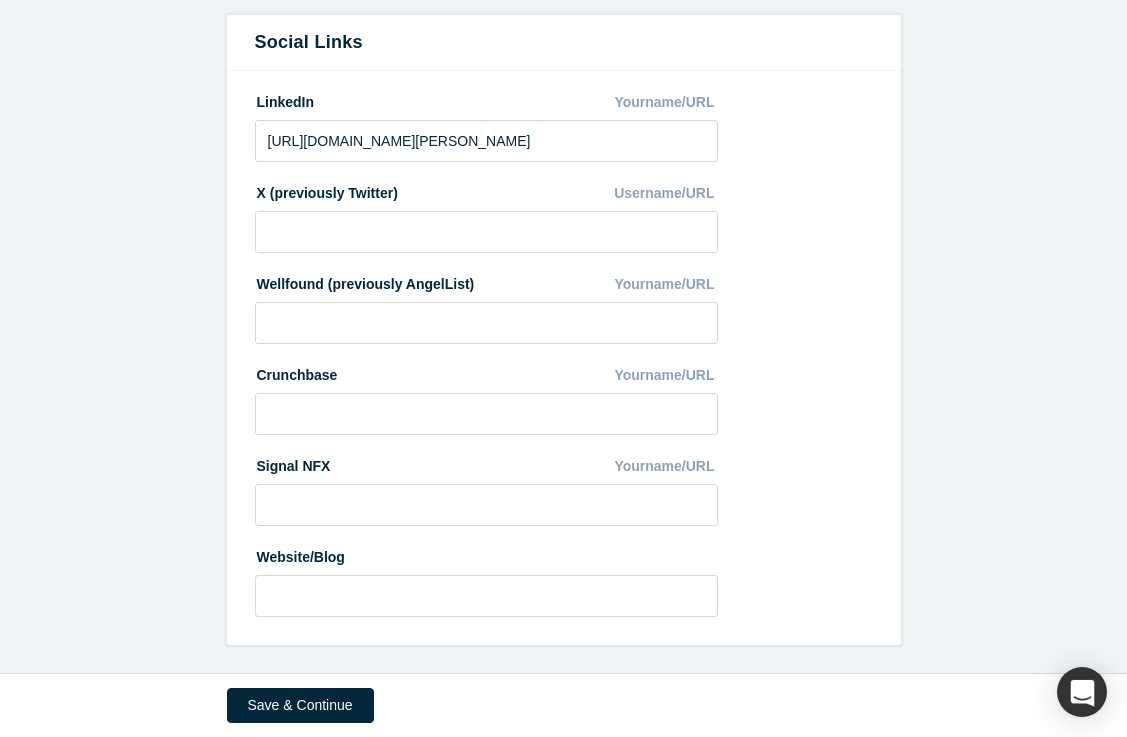 click on "Wellfound (previously AngelList)" at bounding box center [365, 281] 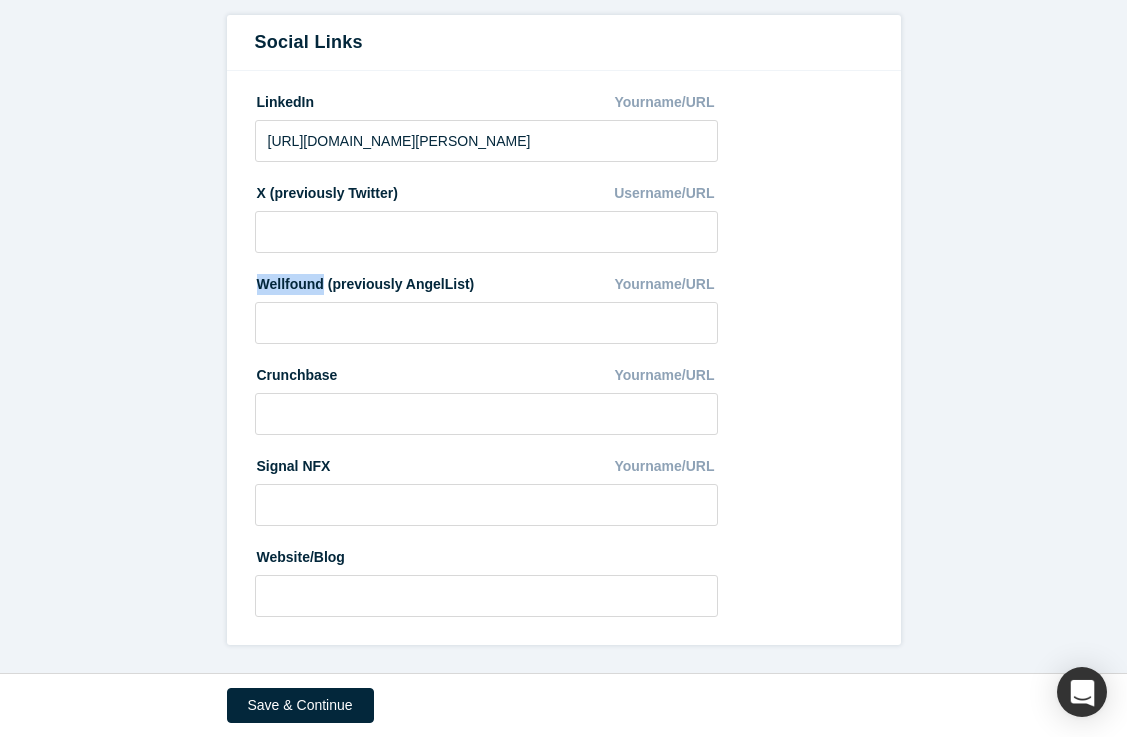 click on "Wellfound (previously AngelList)" at bounding box center (365, 281) 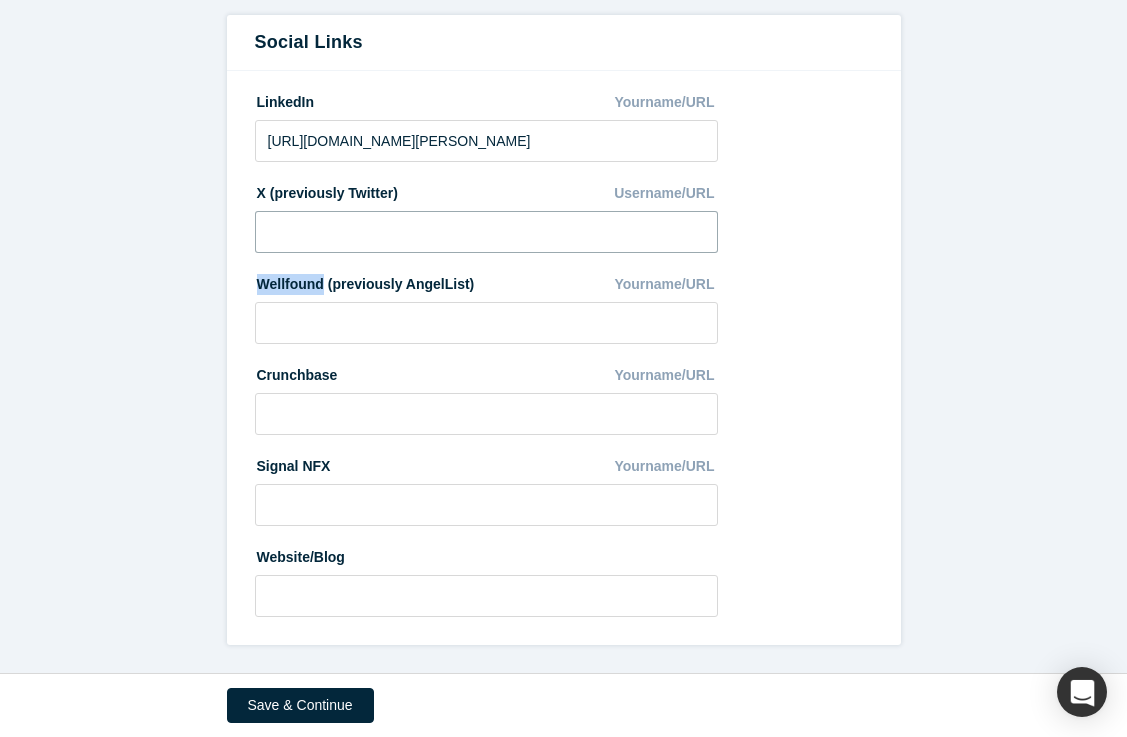 click at bounding box center [487, 232] 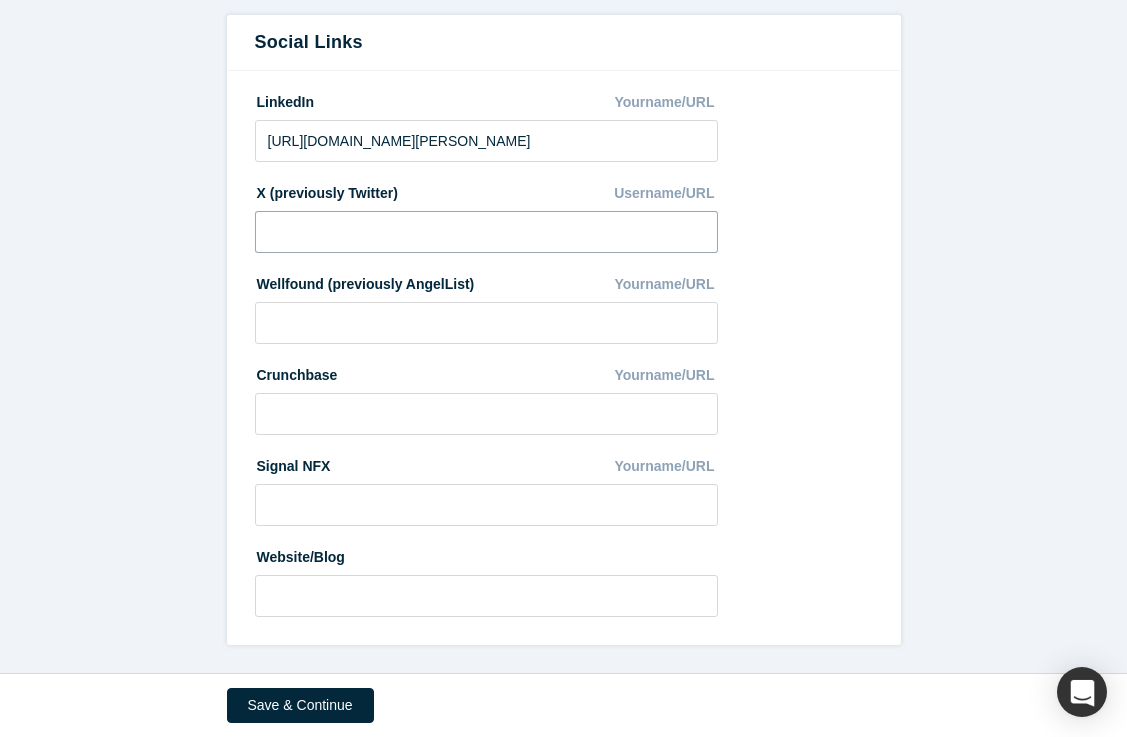 paste on "[URL][DOMAIN_NAME]" 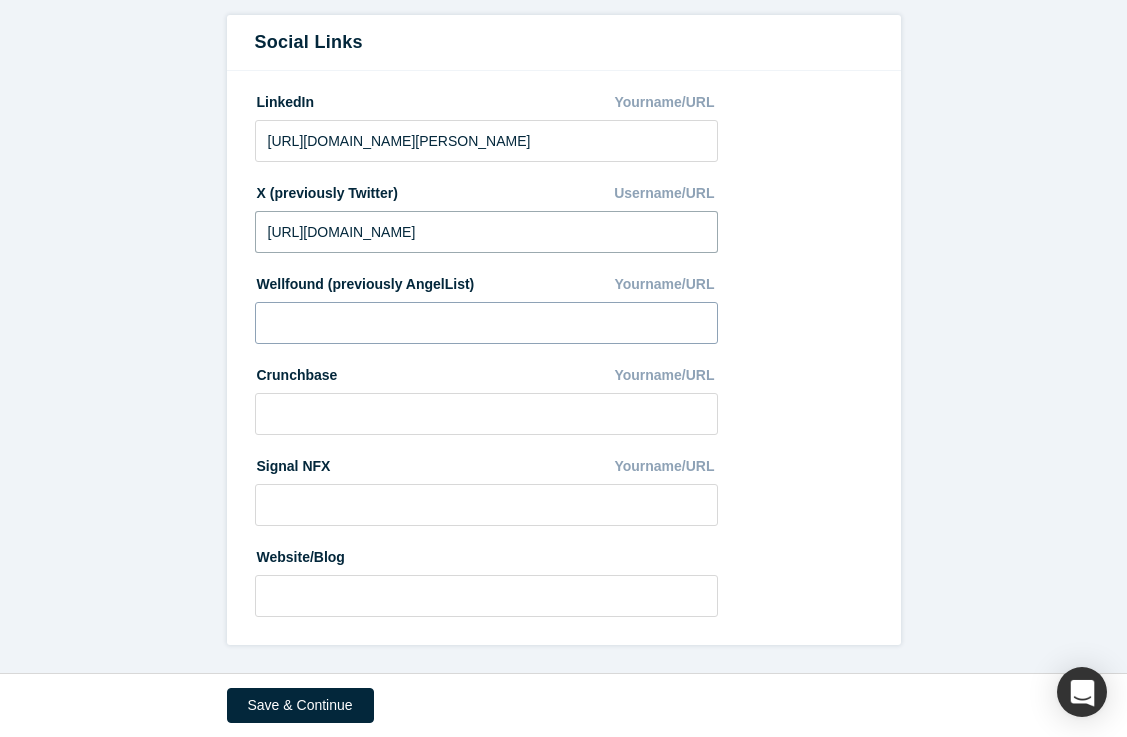 type on "[URL][DOMAIN_NAME]" 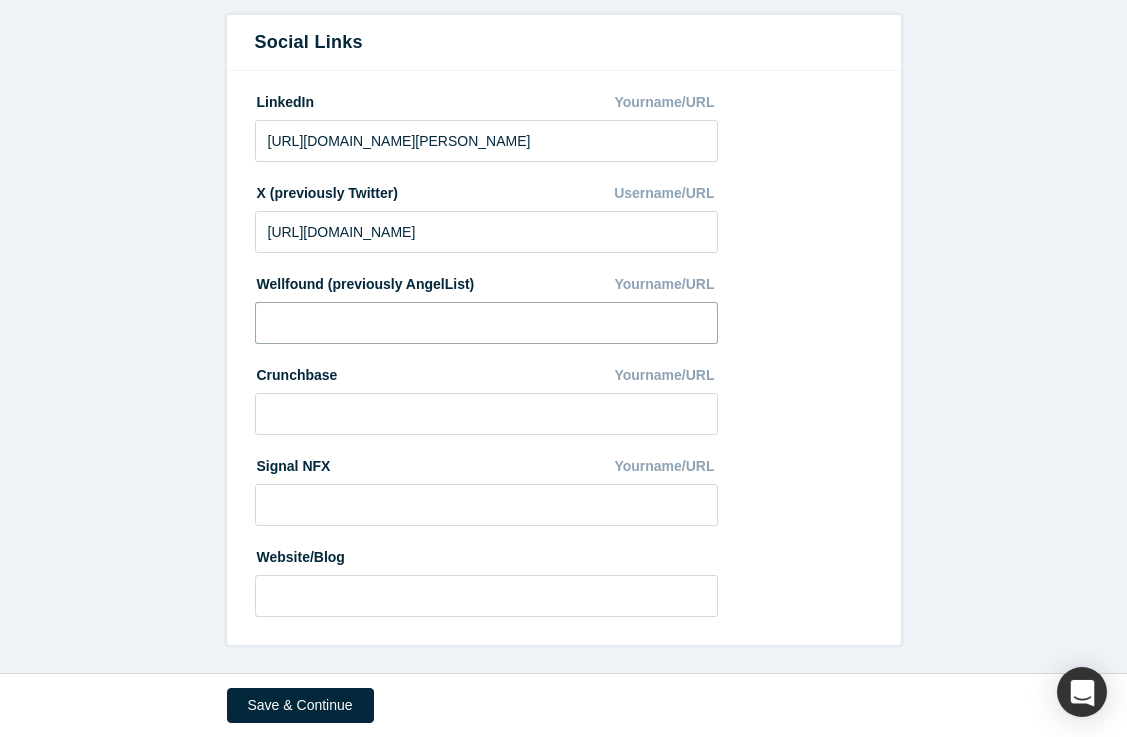 click at bounding box center (487, 323) 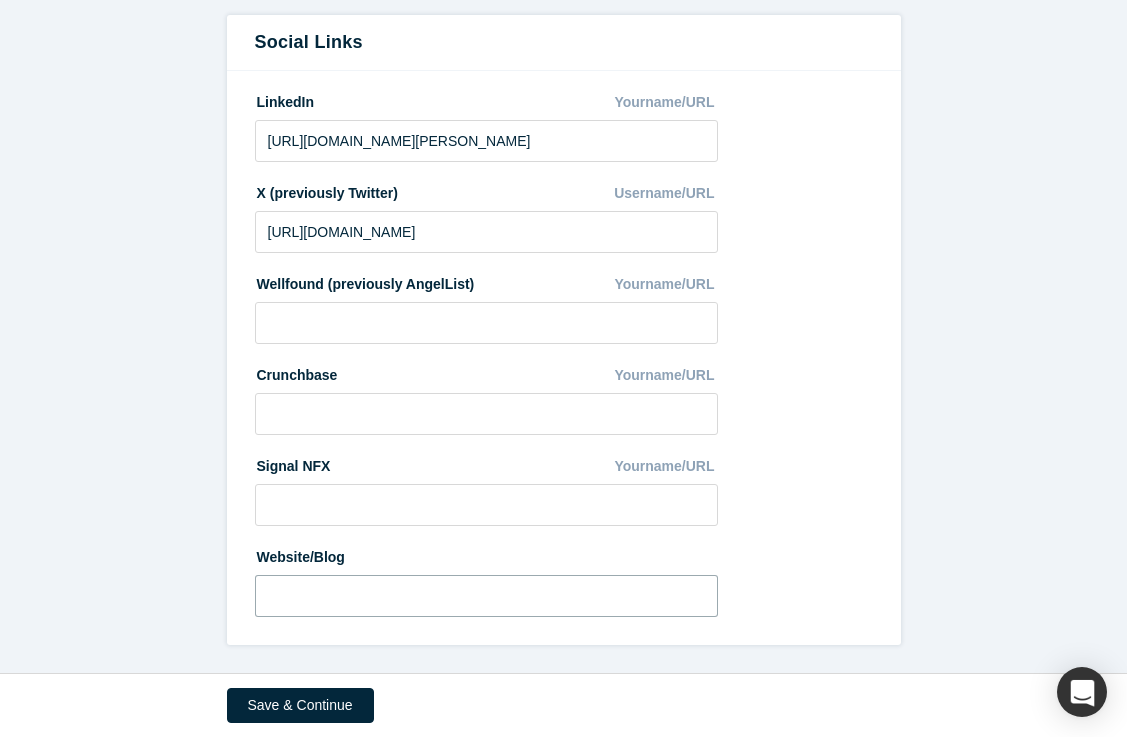 click at bounding box center [487, 596] 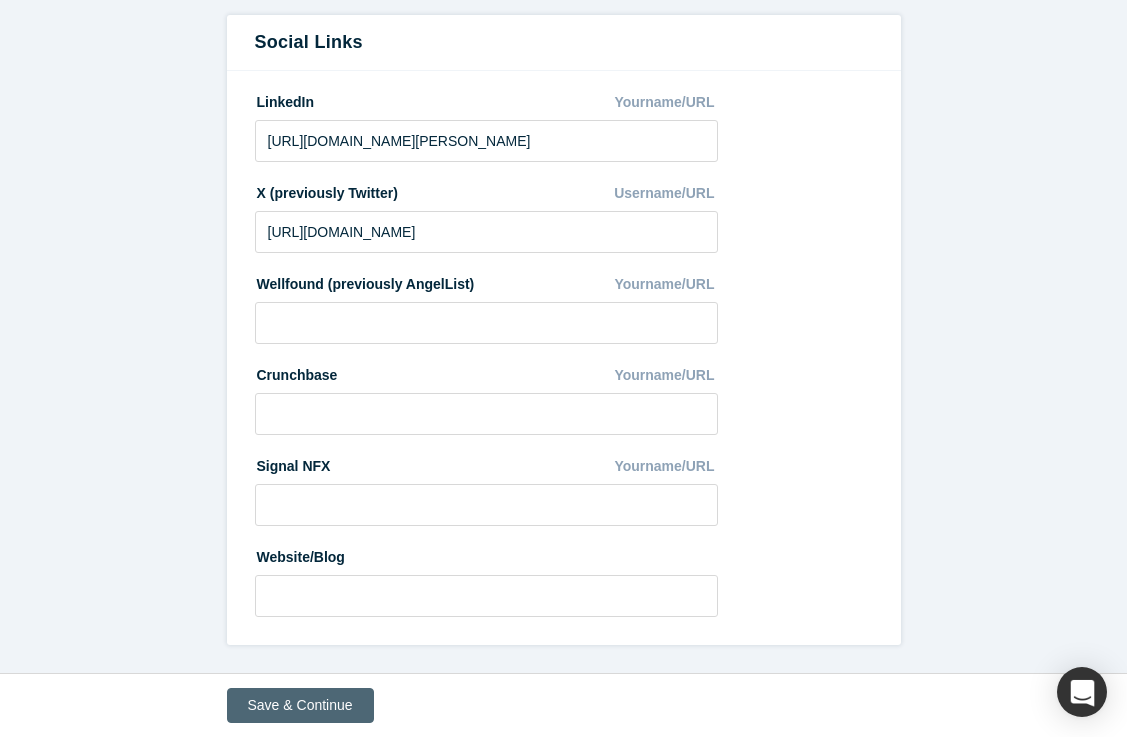 click on "Save & Continue" at bounding box center [300, 705] 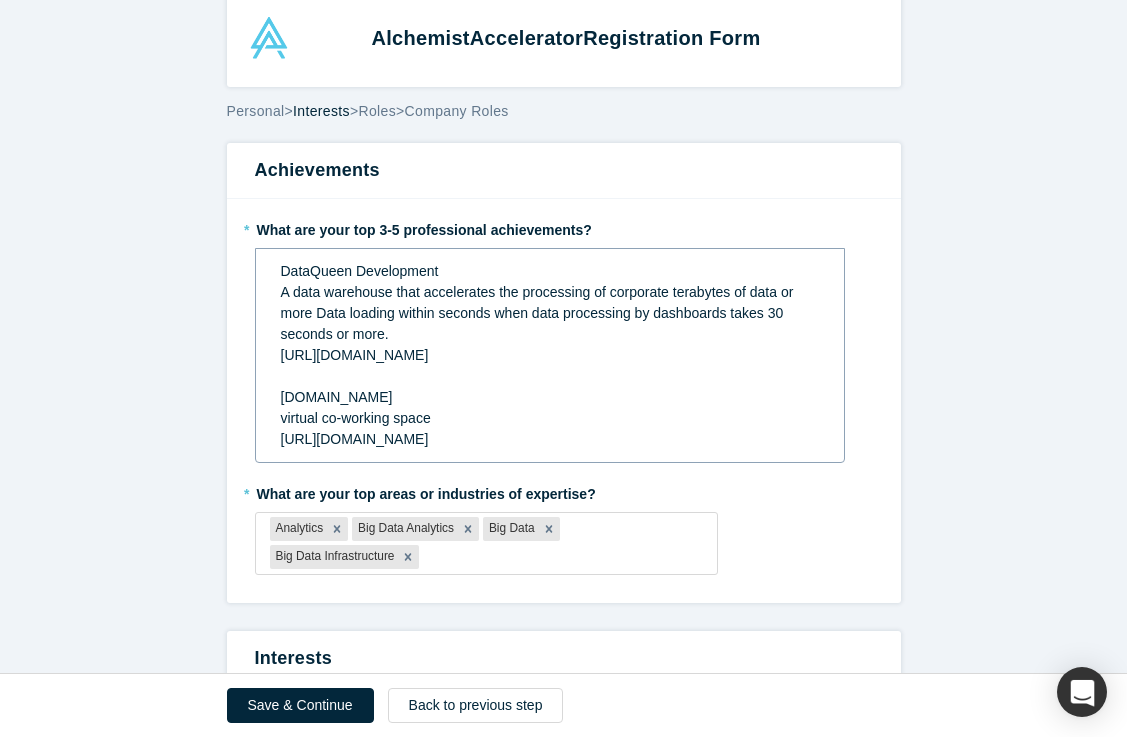 scroll, scrollTop: 25, scrollLeft: 0, axis: vertical 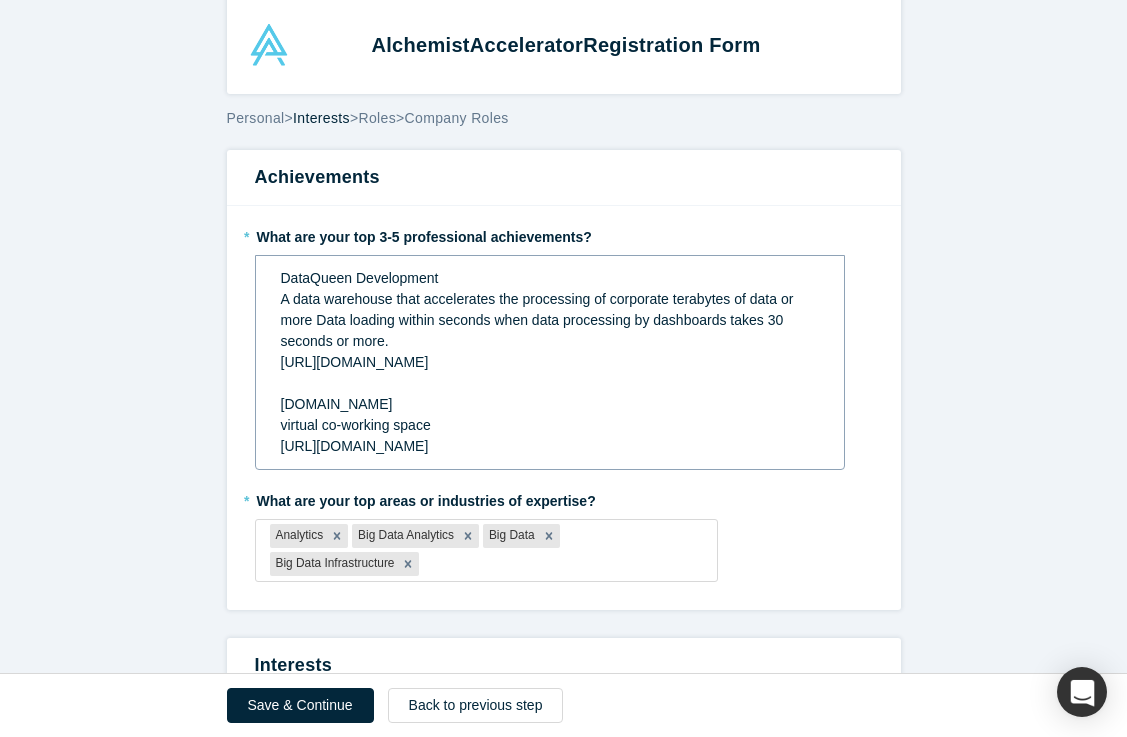 click on "DataQueen Development
A data warehouse that accelerates the processing of corporate terabytes of data or more Data loading within seconds when data processing by dashboards takes 30 seconds or more.
[URL][DOMAIN_NAME]
[DOMAIN_NAME]
virtual co-working space
[URL][DOMAIN_NAME]" at bounding box center [550, 362] 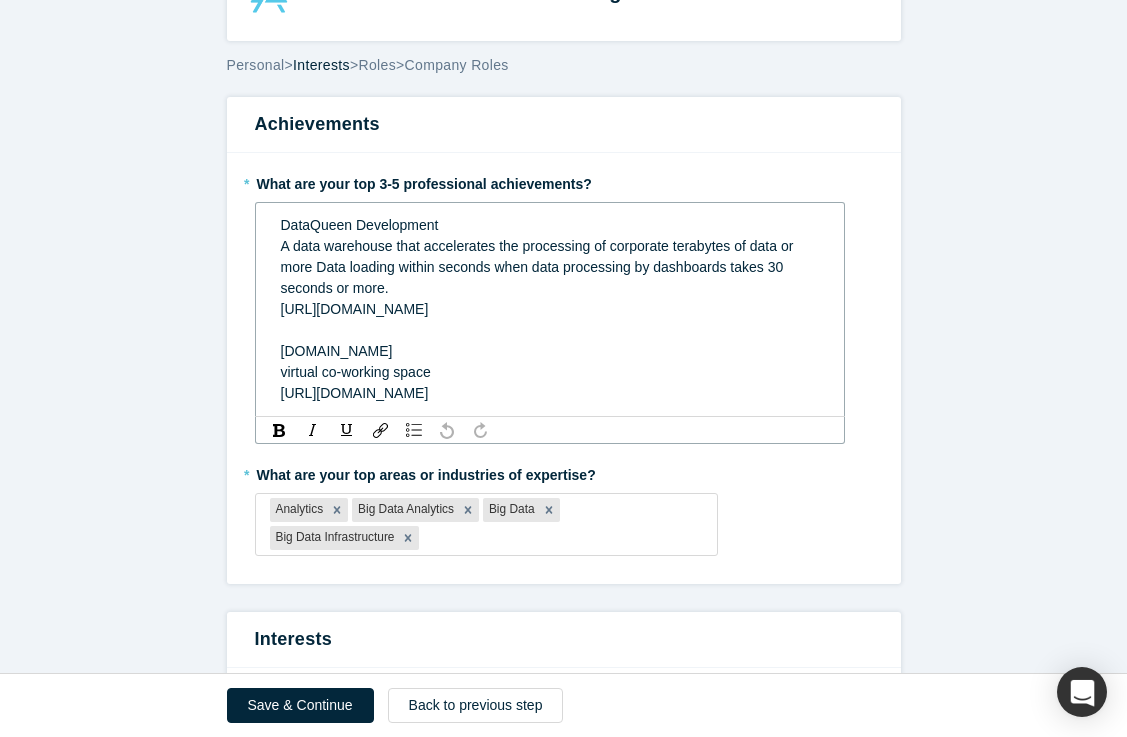 scroll, scrollTop: 76, scrollLeft: 0, axis: vertical 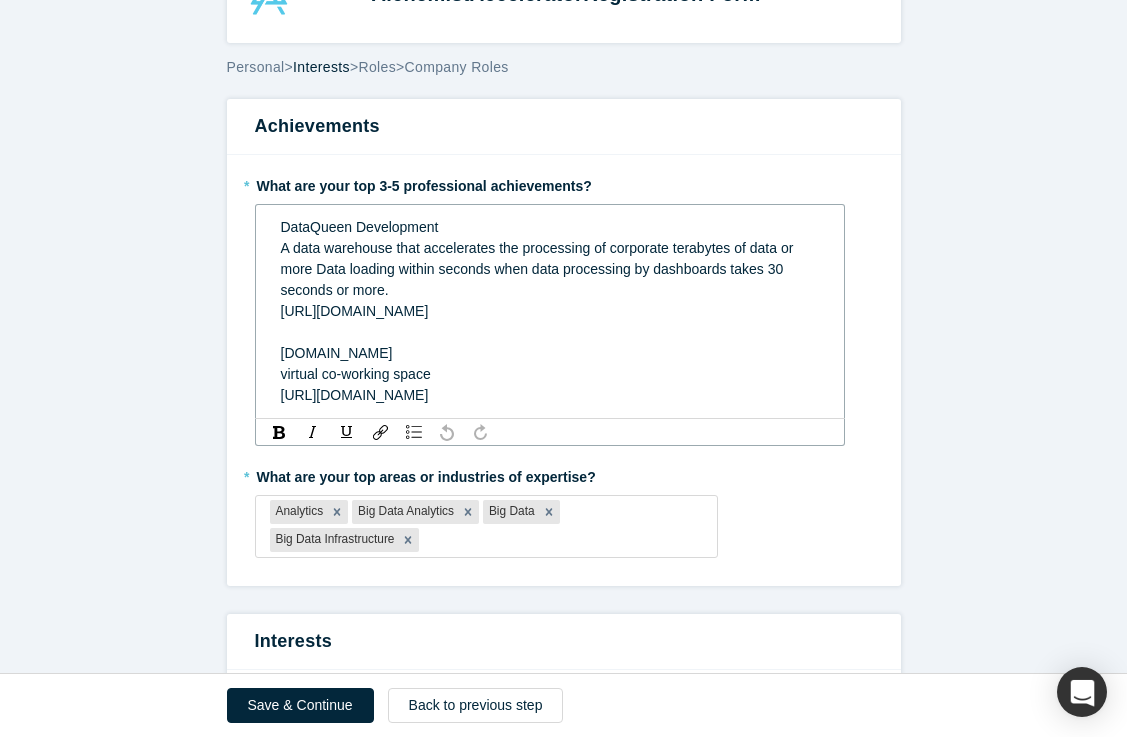 click on "DataQueen Development
A data warehouse that accelerates the processing of corporate terabytes of data or more Data loading within seconds when data processing by dashboards takes 30 seconds or more.
[URL][DOMAIN_NAME]
[DOMAIN_NAME]
virtual co-working space
[URL][DOMAIN_NAME]" at bounding box center [550, 311] 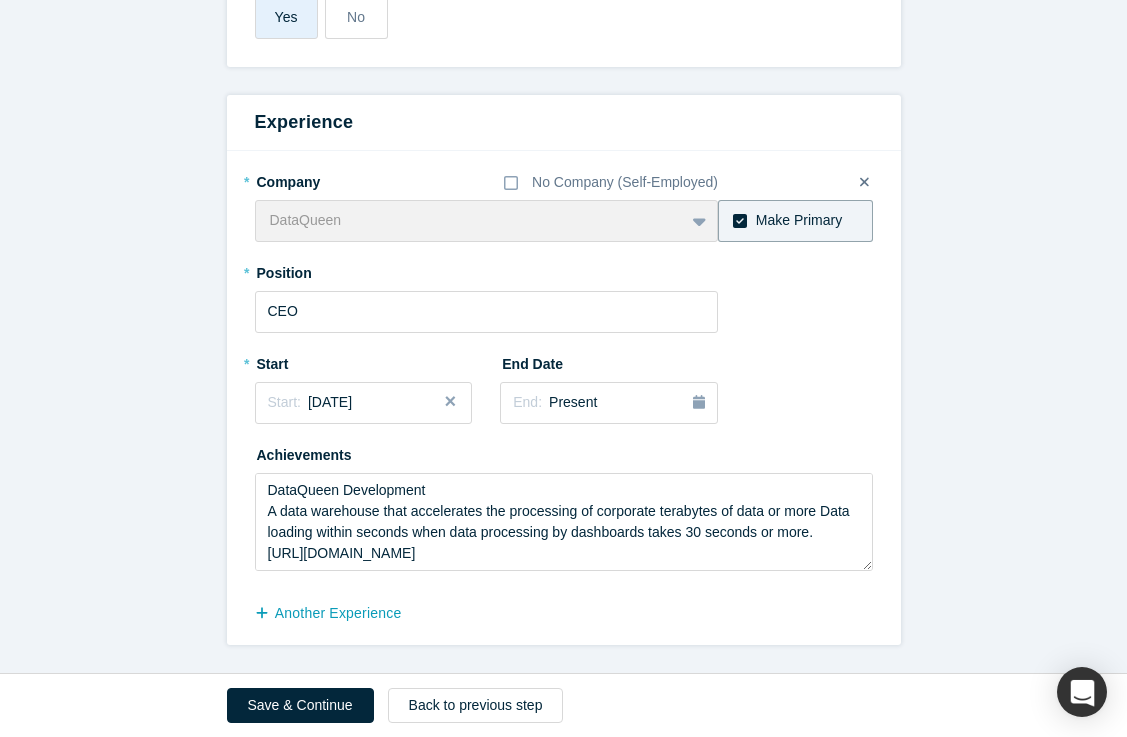 scroll, scrollTop: 1076, scrollLeft: 0, axis: vertical 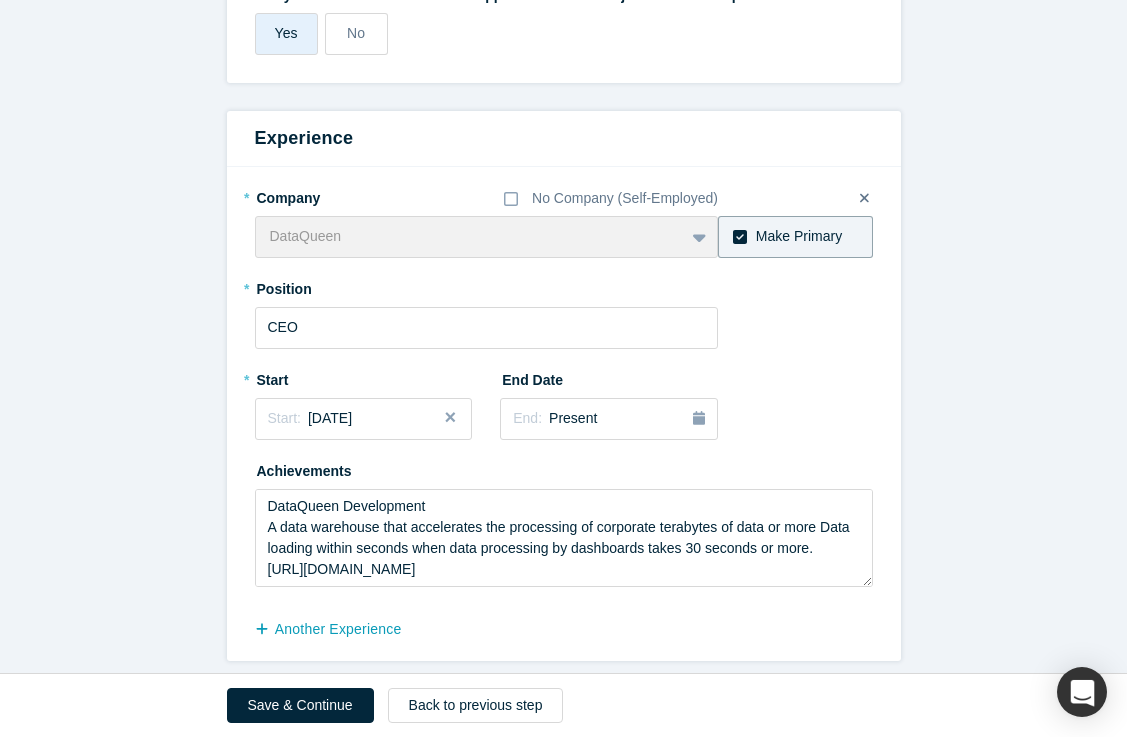 click on "DataQueen
To pick up a draggable item, press the space bar.
While dragging, use the arrow keys to move the item.
Press space again to drop the item in its new position, or press escape to cancel." at bounding box center [487, 237] 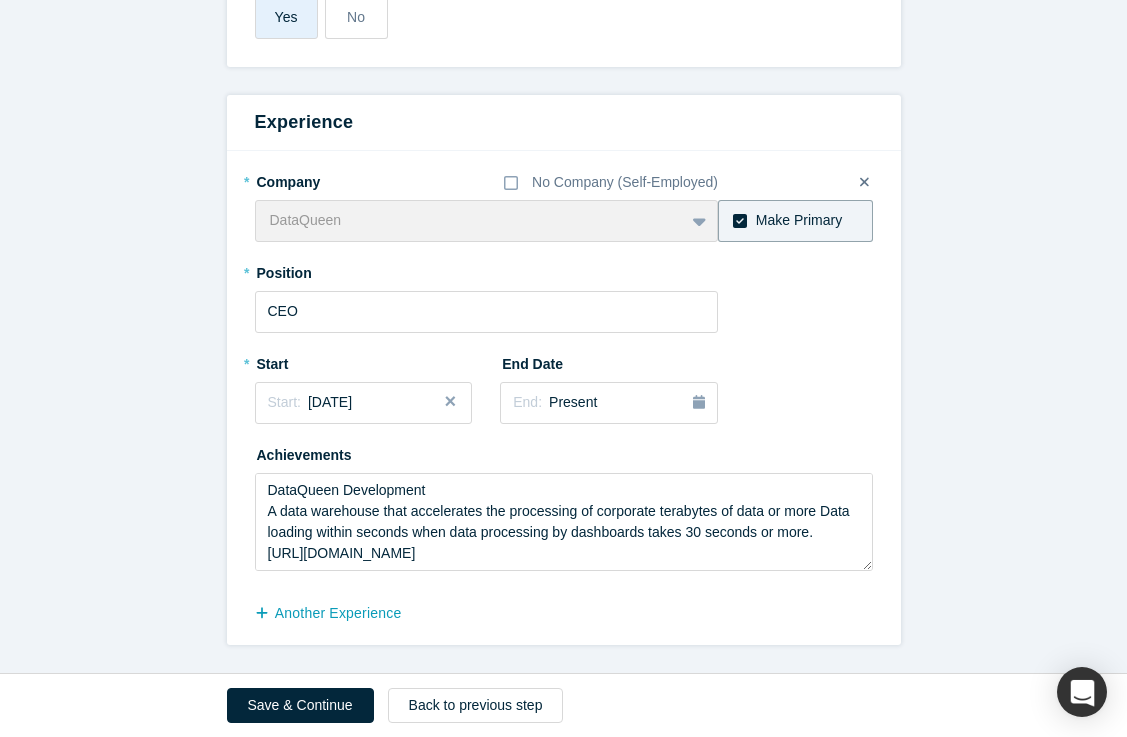 scroll, scrollTop: 1049, scrollLeft: 0, axis: vertical 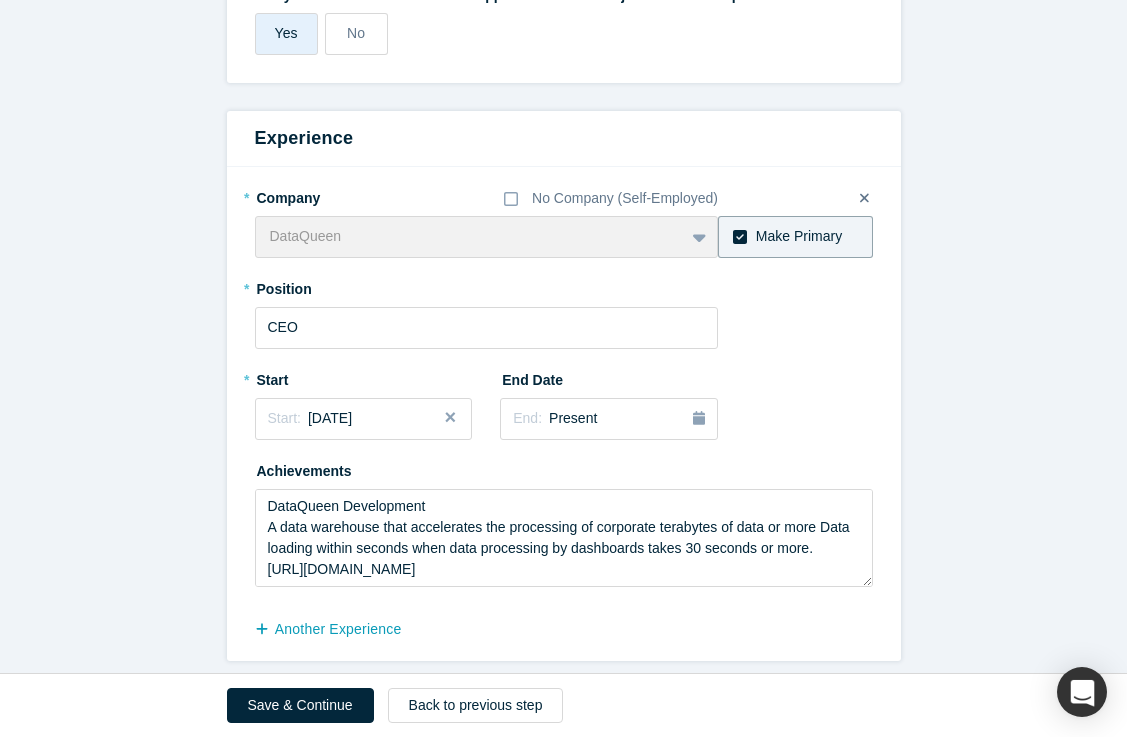click on "DataQueen
To pick up a draggable item, press the space bar.
While dragging, use the arrow keys to move the item.
Press space again to drop the item in its new position, or press escape to cancel." at bounding box center [487, 237] 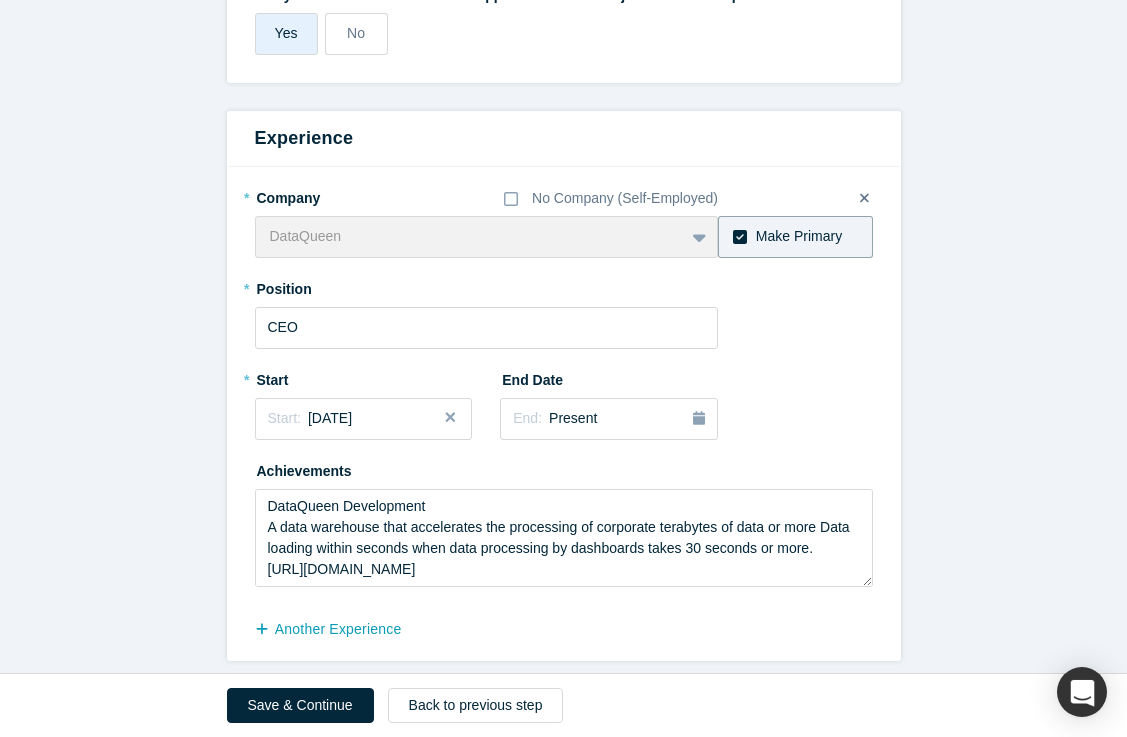 click on "Make Primary" at bounding box center (795, 237) 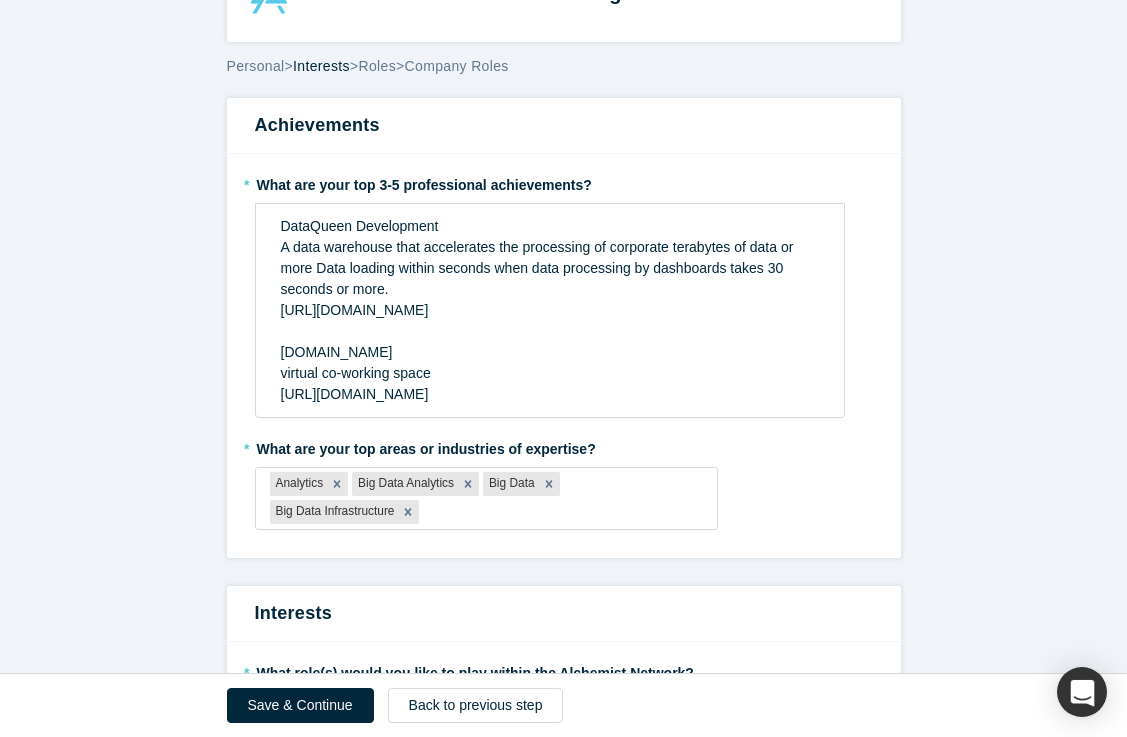 scroll, scrollTop: 0, scrollLeft: 0, axis: both 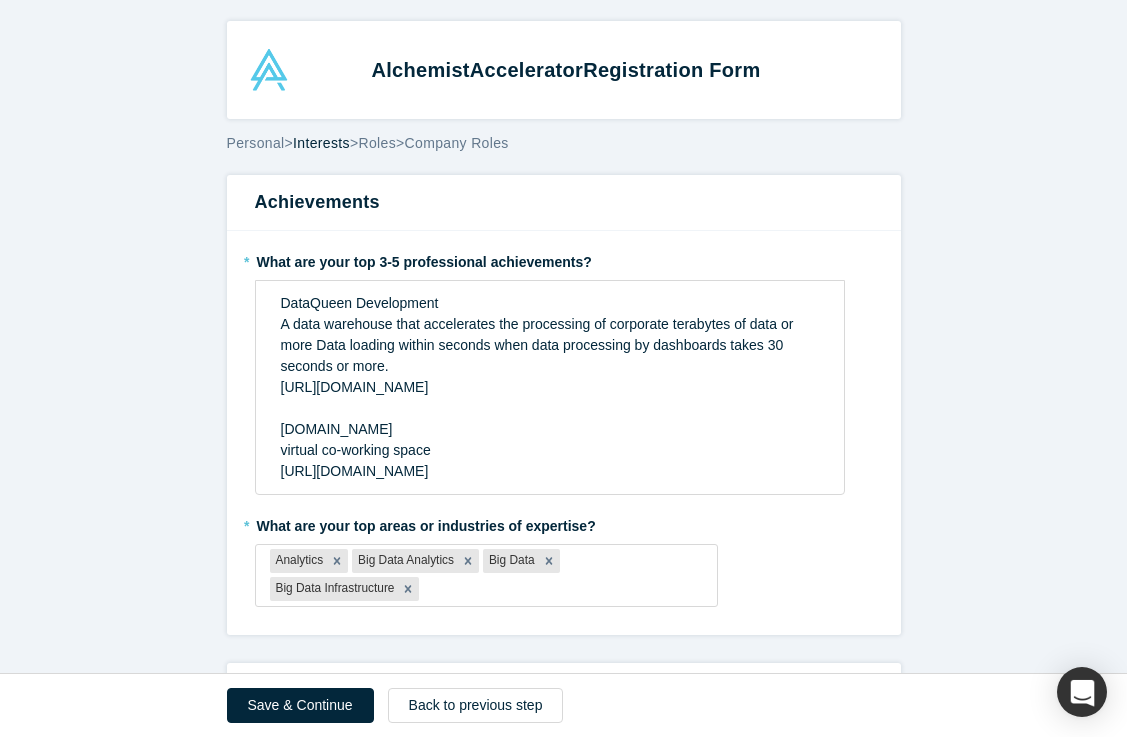 click on "Personal" at bounding box center [256, 143] 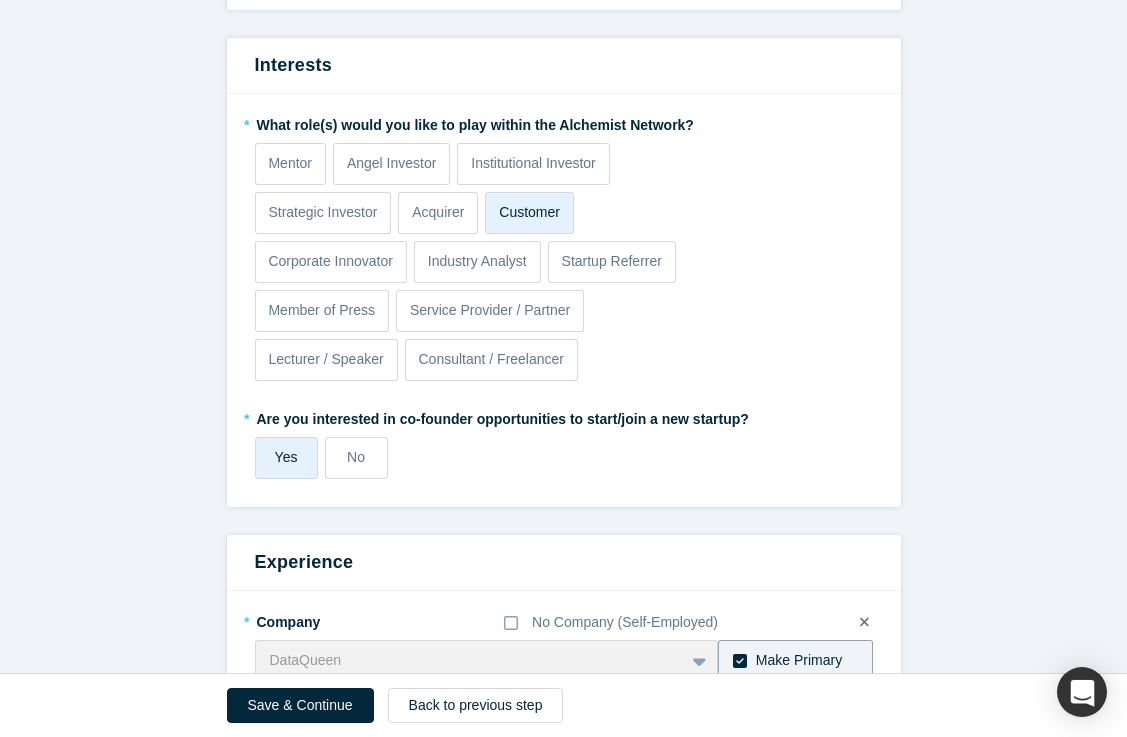 scroll, scrollTop: 1065, scrollLeft: 0, axis: vertical 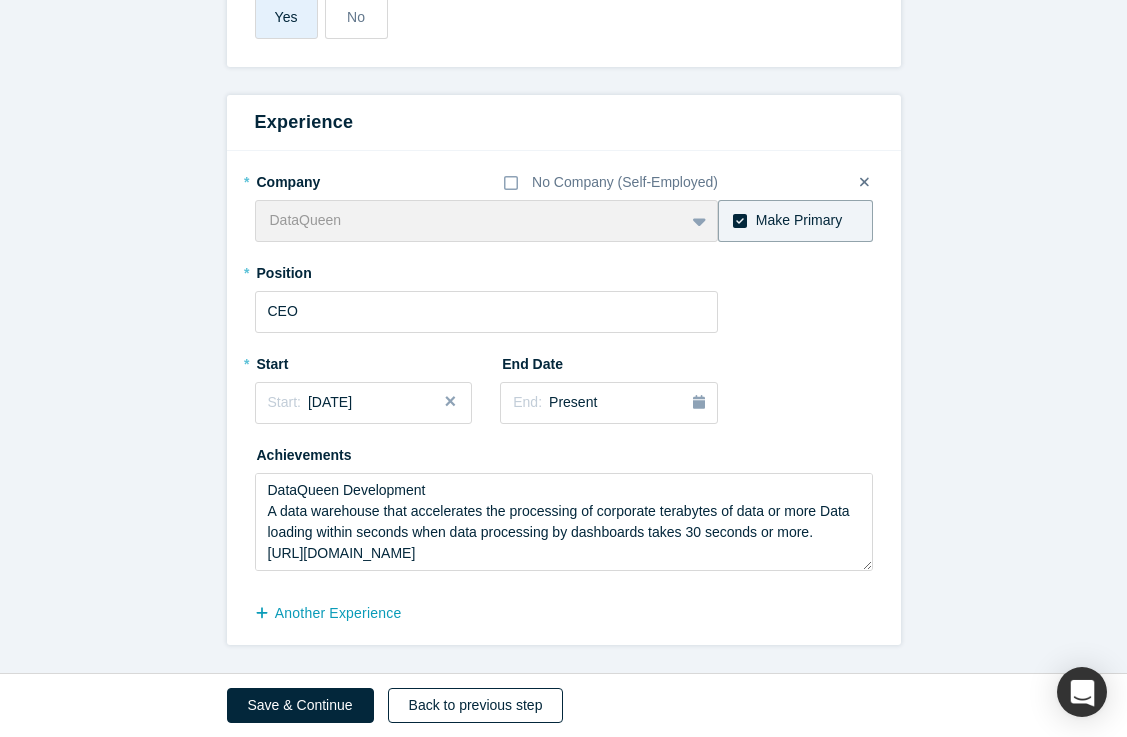 click on "Back to previous step" at bounding box center [476, 705] 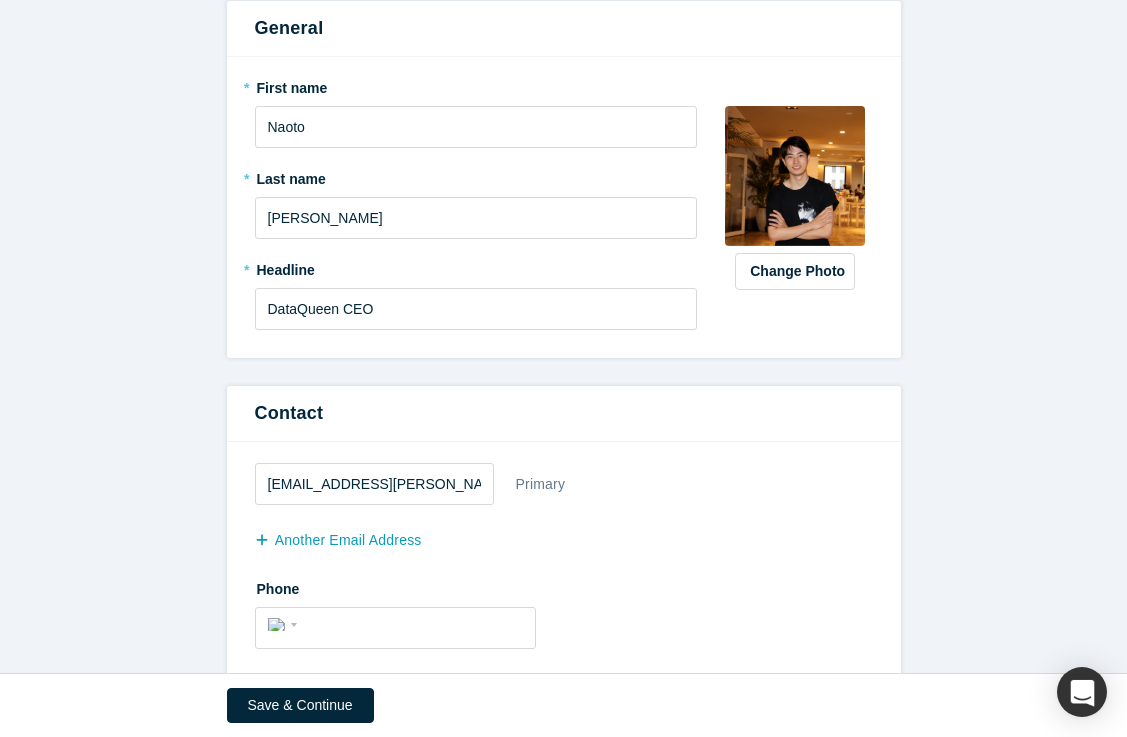 scroll, scrollTop: 0, scrollLeft: 0, axis: both 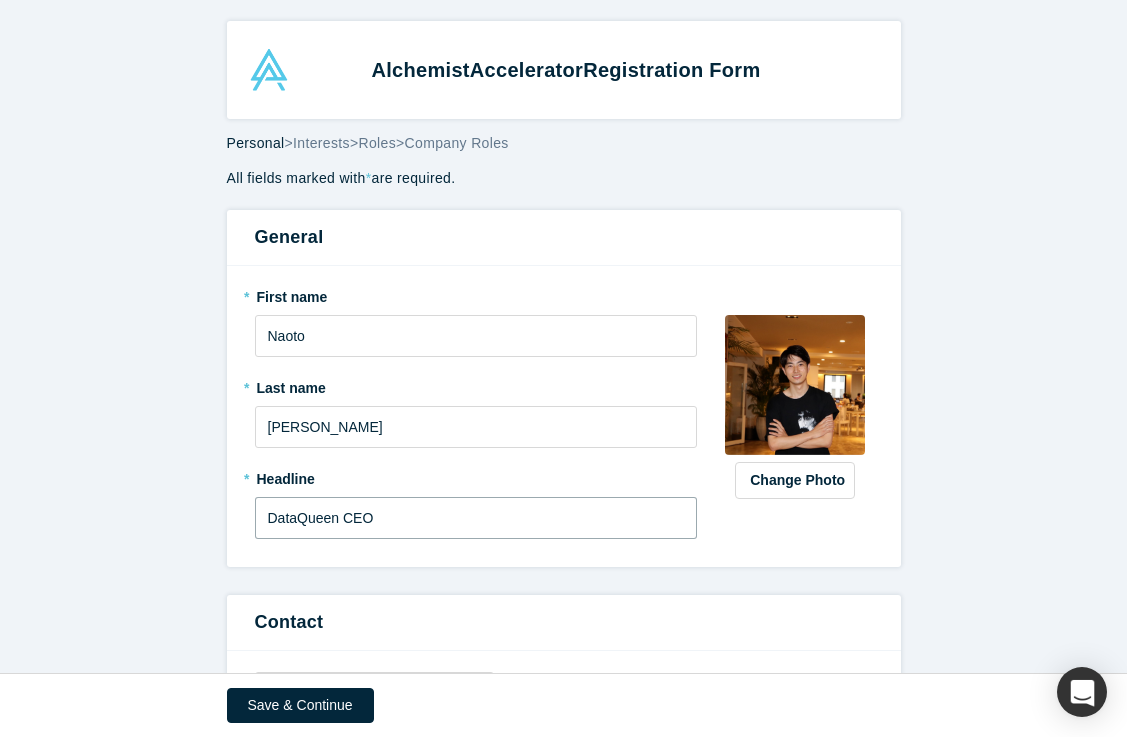 click on "DataQueen CEO" at bounding box center [476, 518] 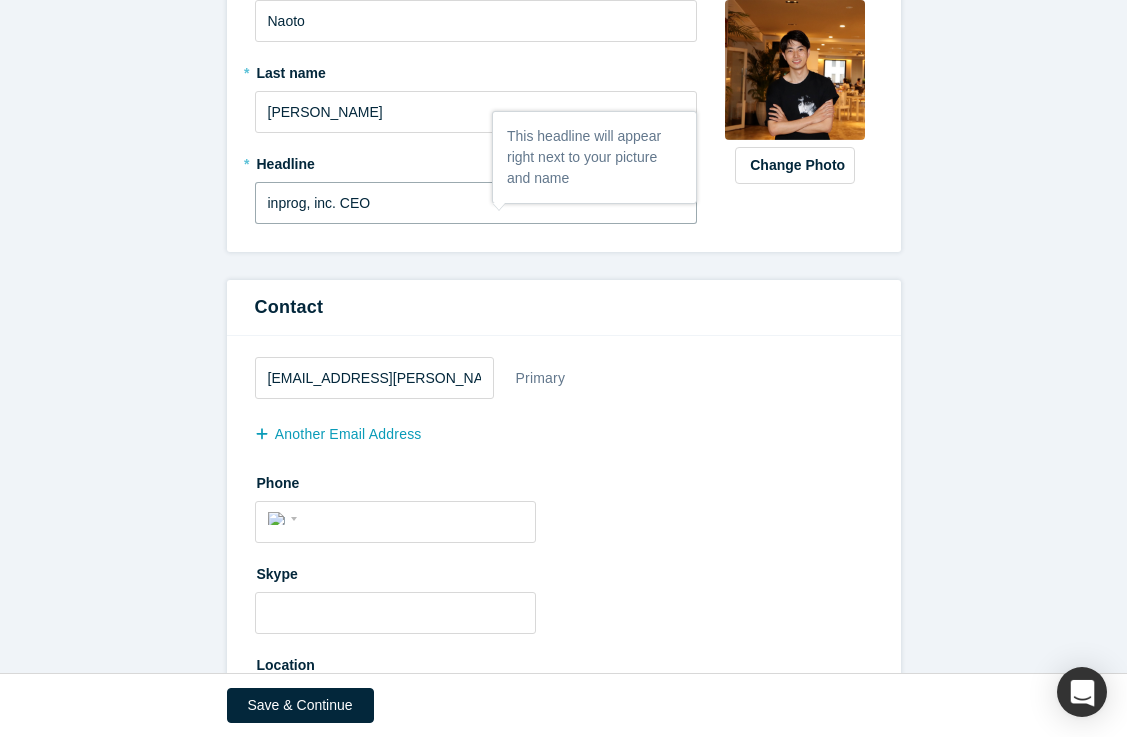 scroll, scrollTop: 0, scrollLeft: 0, axis: both 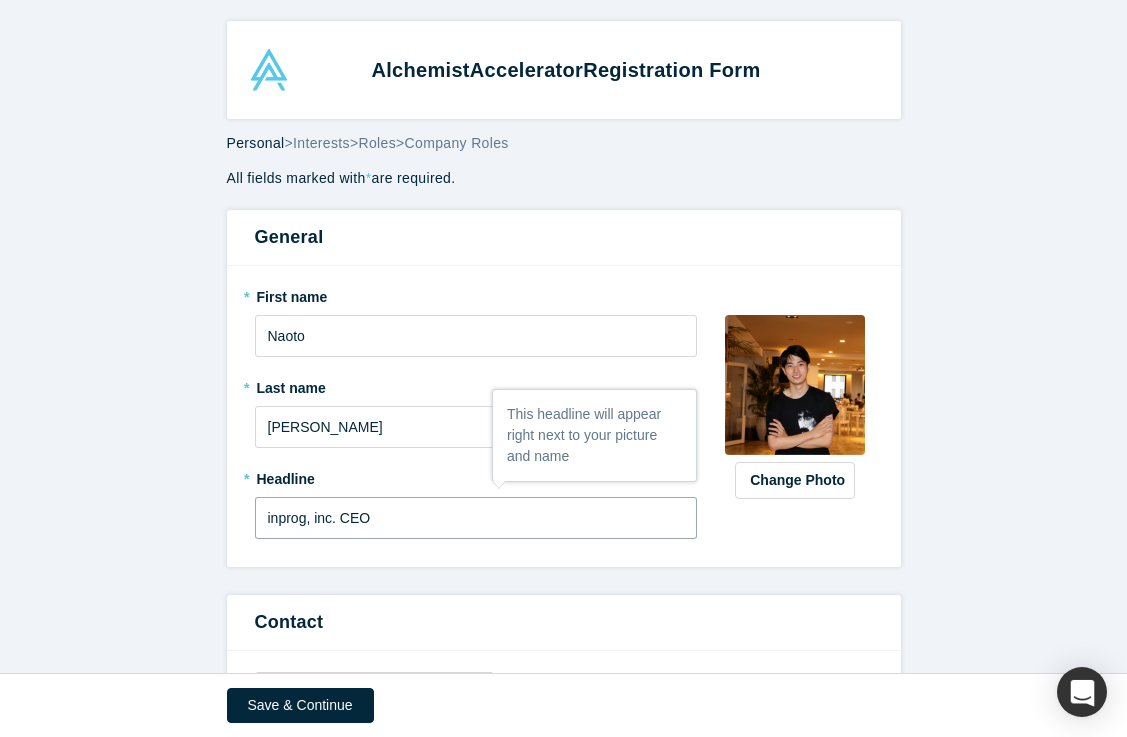 type on "inprog, inc. CEO" 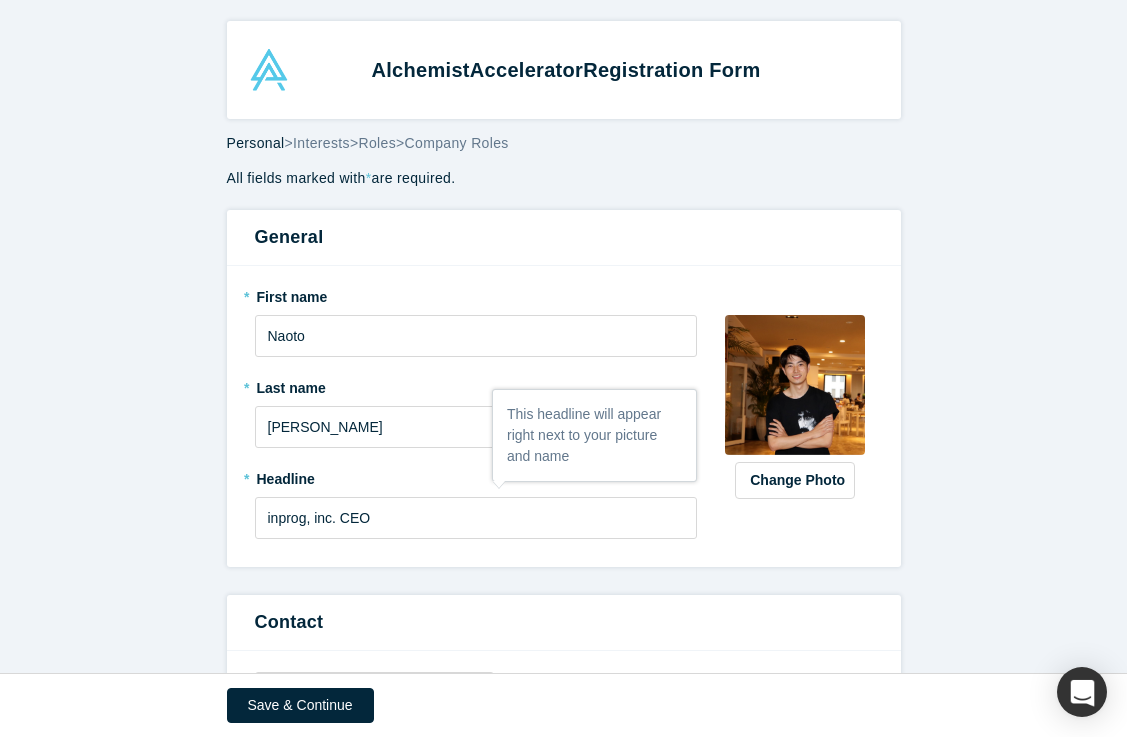 click on "All fields marked with  *  are required. General   * First name [PERSON_NAME] * Last name [PERSON_NAME] * Headline inprog, inc. CEO   Change Photo Zoom Save Remove Upload New Contact   [EMAIL_ADDRESS][PERSON_NAME][DOMAIN_NAME] Primary another Email Address Phone International [GEOGRAPHIC_DATA] [GEOGRAPHIC_DATA] [GEOGRAPHIC_DATA] [GEOGRAPHIC_DATA] [US_STATE] [GEOGRAPHIC_DATA] [GEOGRAPHIC_DATA] [GEOGRAPHIC_DATA] [GEOGRAPHIC_DATA] [GEOGRAPHIC_DATA] [GEOGRAPHIC_DATA] [GEOGRAPHIC_DATA] [DATE][GEOGRAPHIC_DATA] [GEOGRAPHIC_DATA] [GEOGRAPHIC_DATA] [GEOGRAPHIC_DATA] [GEOGRAPHIC_DATA] [GEOGRAPHIC_DATA] [GEOGRAPHIC_DATA] [GEOGRAPHIC_DATA] [GEOGRAPHIC_DATA] [GEOGRAPHIC_DATA] [GEOGRAPHIC_DATA] [GEOGRAPHIC_DATA] [GEOGRAPHIC_DATA] [GEOGRAPHIC_DATA] [GEOGRAPHIC_DATA], plurinational state of [GEOGRAPHIC_DATA] [GEOGRAPHIC_DATA] [GEOGRAPHIC_DATA] [GEOGRAPHIC_DATA] [GEOGRAPHIC_DATA] [GEOGRAPHIC_DATA] [GEOGRAPHIC_DATA] [GEOGRAPHIC_DATA] [GEOGRAPHIC_DATA] [GEOGRAPHIC_DATA] [GEOGRAPHIC_DATA] [GEOGRAPHIC_DATA] [GEOGRAPHIC_DATA] [GEOGRAPHIC_DATA] [GEOGRAPHIC_DATA] [GEOGRAPHIC_DATA] [GEOGRAPHIC_DATA] [GEOGRAPHIC_DATA] [GEOGRAPHIC_DATA] [GEOGRAPHIC_DATA] [GEOGRAPHIC_DATA] [GEOGRAPHIC_DATA] [GEOGRAPHIC_DATA] [GEOGRAPHIC_DATA] [GEOGRAPHIC_DATA], [GEOGRAPHIC_DATA] [GEOGRAPHIC_DATA] [GEOGRAPHIC_DATA] [GEOGRAPHIC_DATA] [GEOGRAPHIC_DATA] [GEOGRAPHIC_DATA] [GEOGRAPHIC_DATA] [GEOGRAPHIC_DATA] [GEOGRAPHIC_DATA] [GEOGRAPHIC_DATA] [GEOGRAPHIC_DATA] [GEOGRAPHIC_DATA] [GEOGRAPHIC_DATA]" at bounding box center (563, 947) 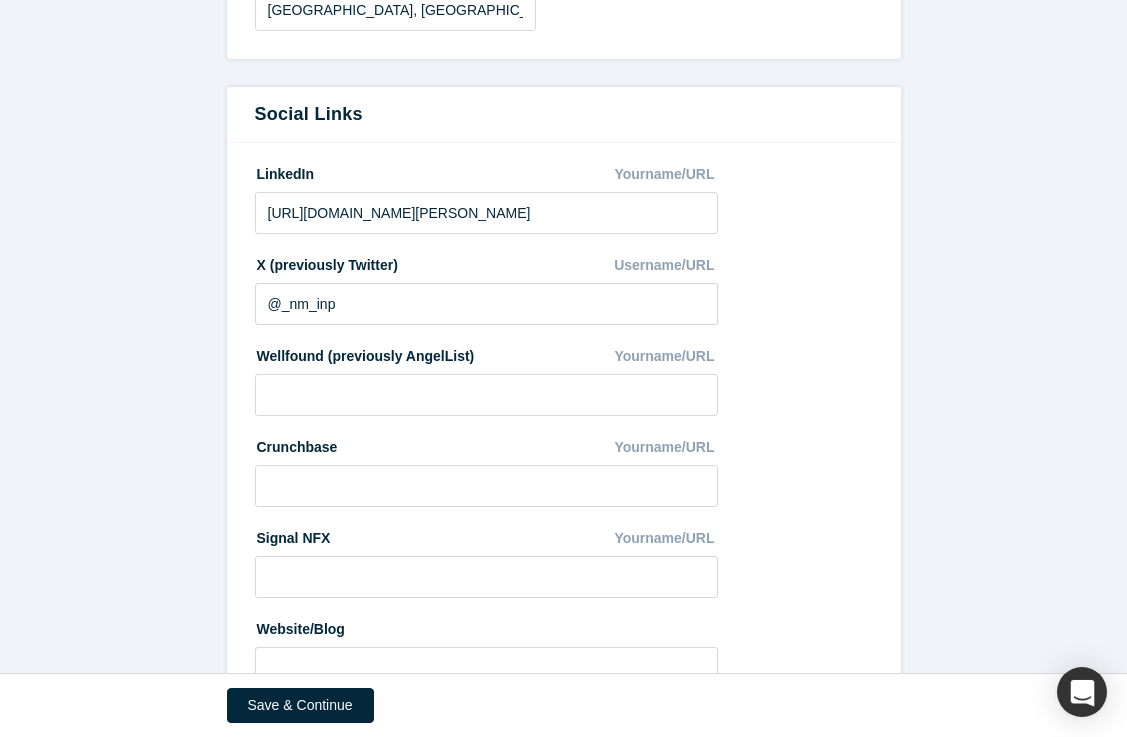 scroll, scrollTop: 1081, scrollLeft: 0, axis: vertical 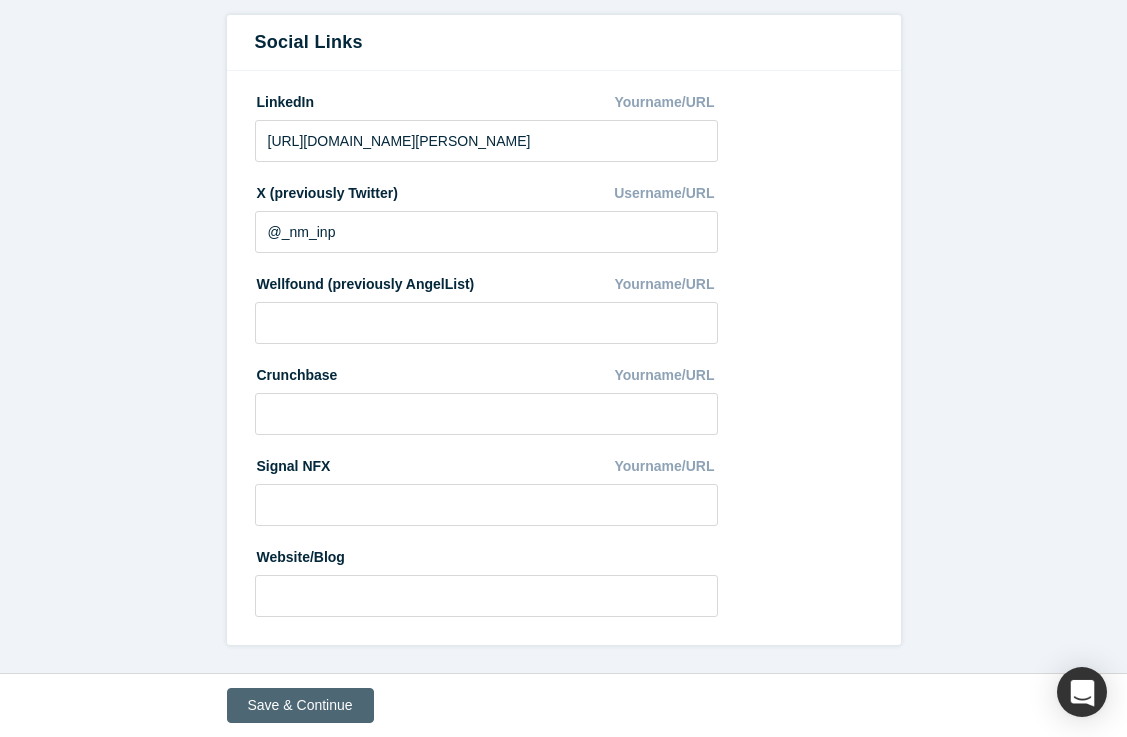 click on "Save & Continue" at bounding box center (300, 705) 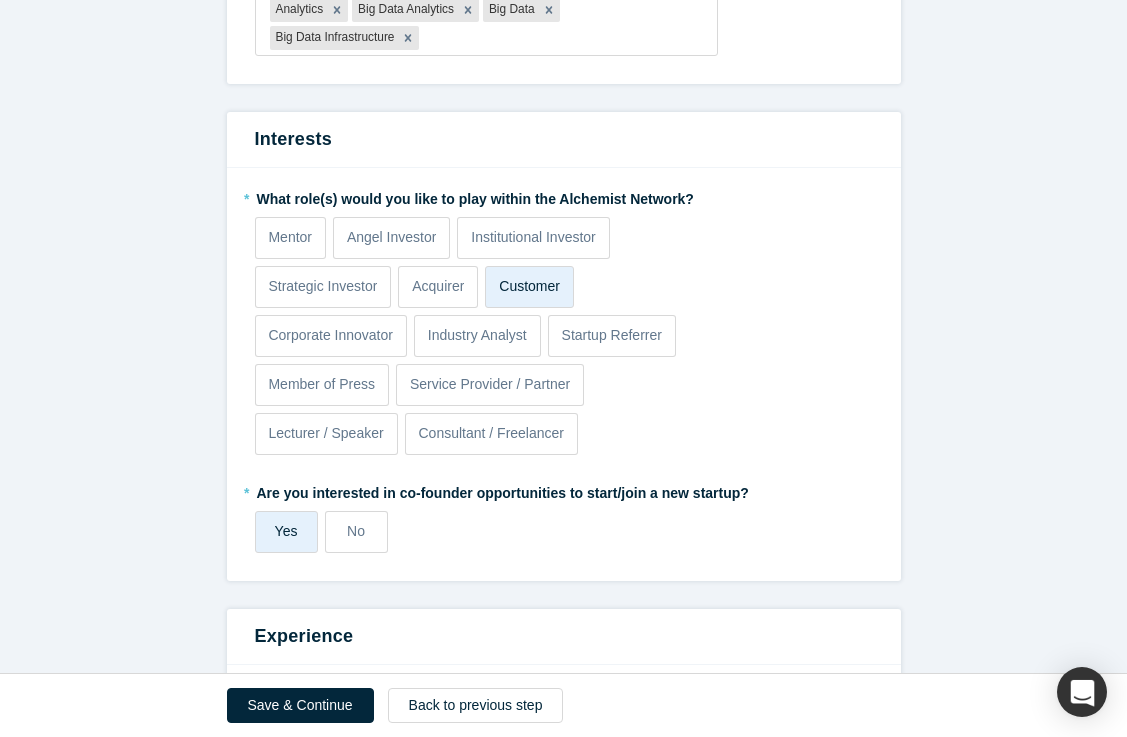 scroll, scrollTop: 943, scrollLeft: 0, axis: vertical 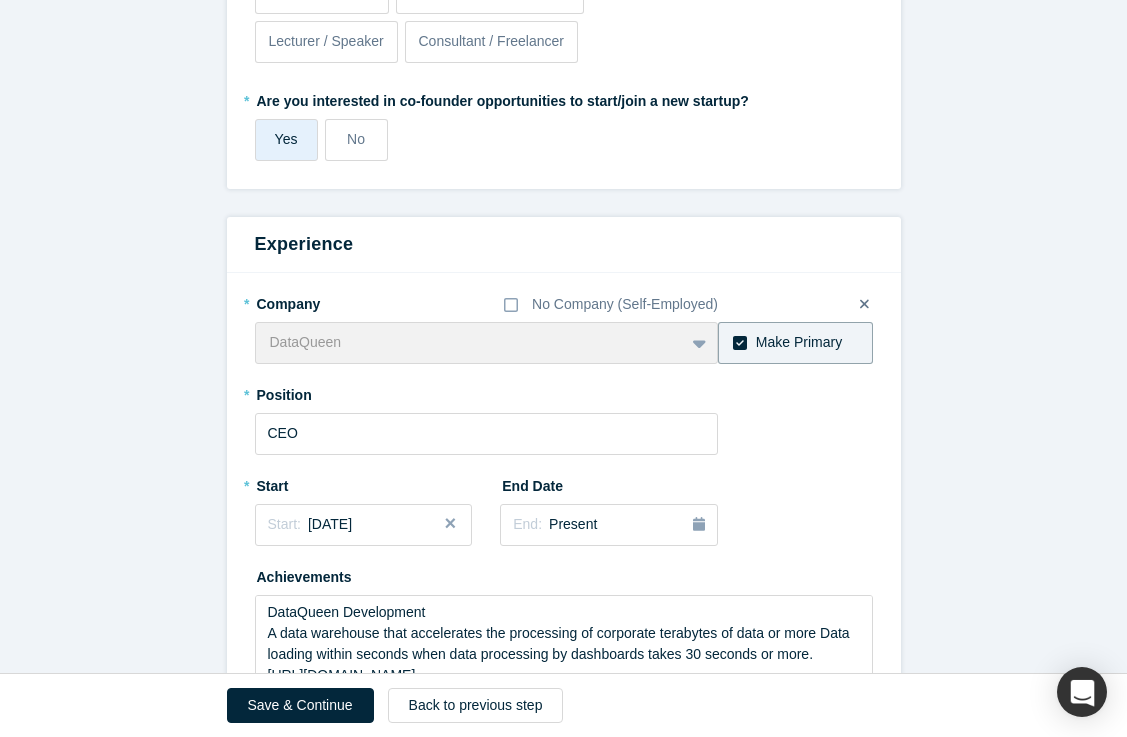 click on "DataQueen
To pick up a draggable item, press the space bar.
While dragging, use the arrow keys to move the item.
Press space again to drop the item in its new position, or press escape to cancel." at bounding box center [487, 343] 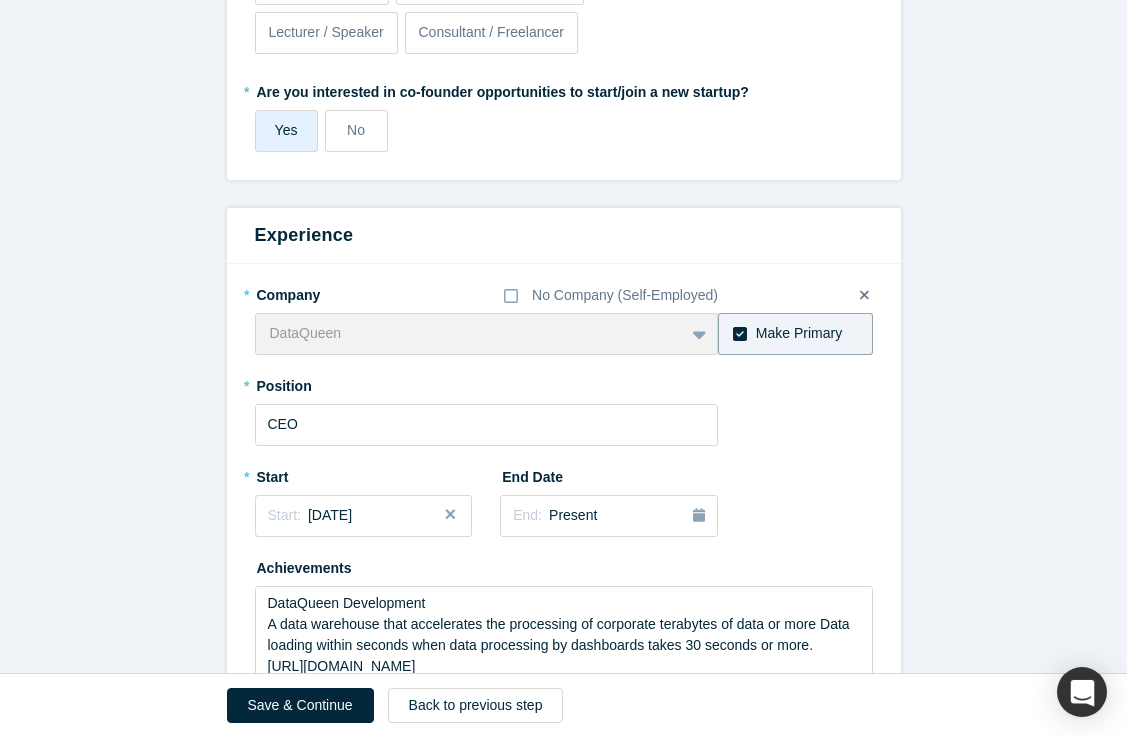 scroll, scrollTop: 1061, scrollLeft: 0, axis: vertical 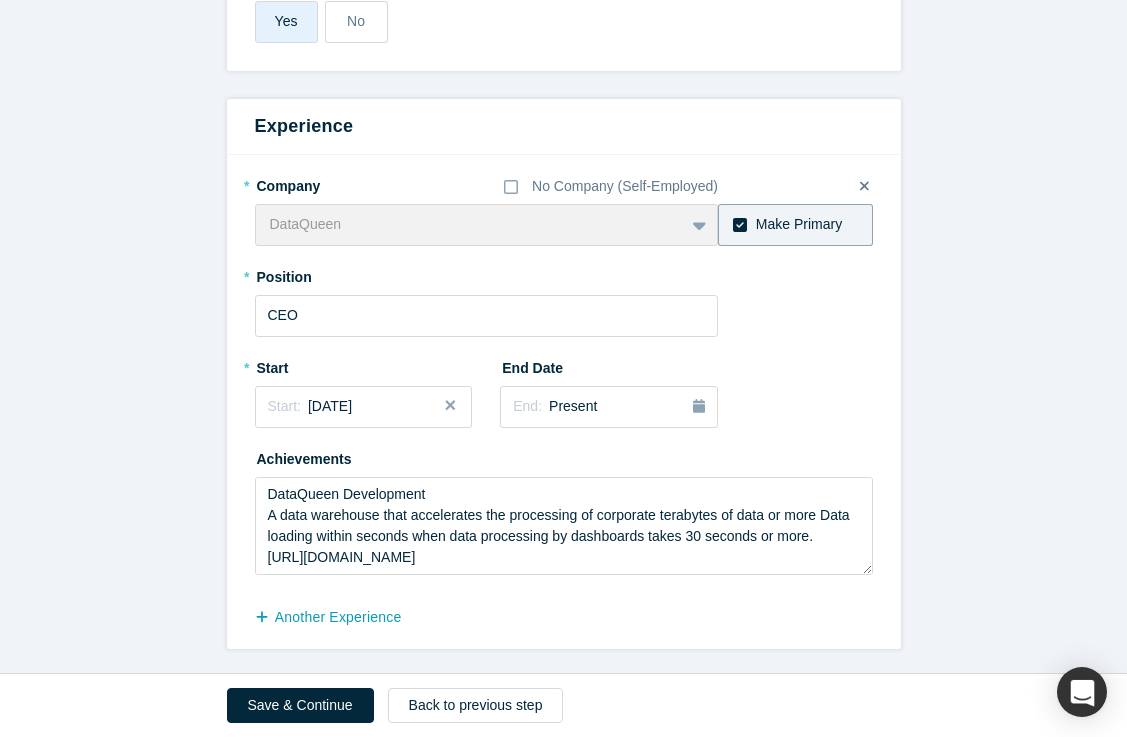 click on "Make Primary" at bounding box center (795, 225) 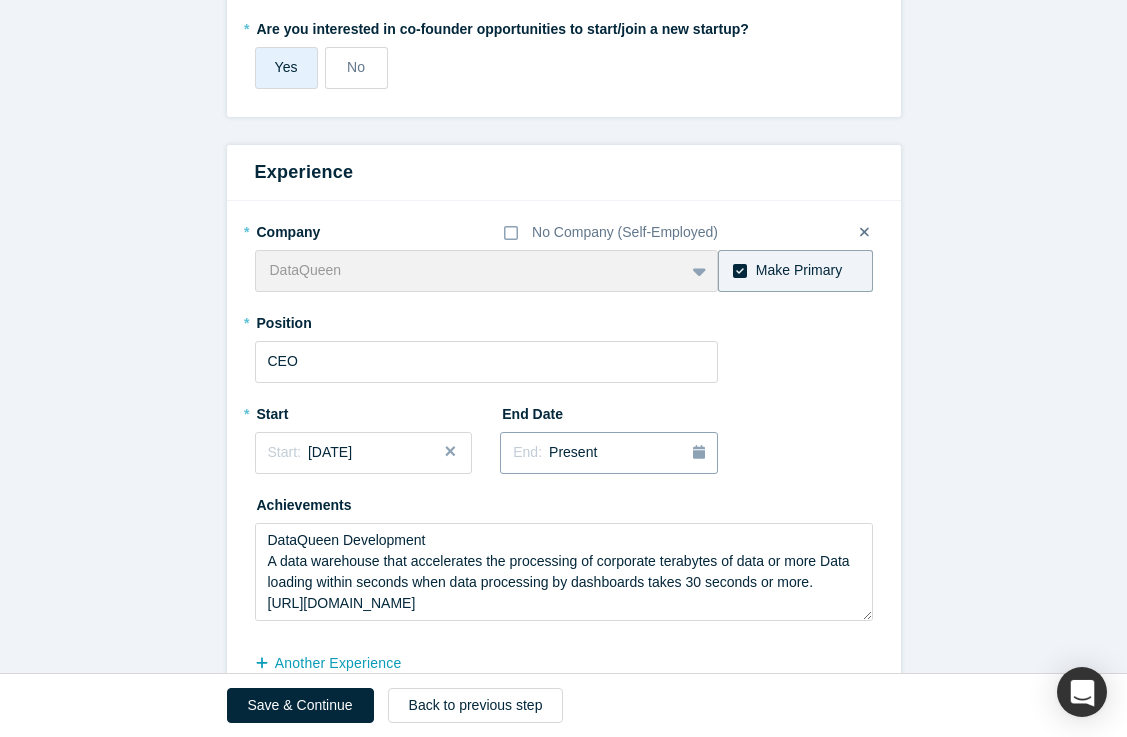 scroll, scrollTop: 1065, scrollLeft: 0, axis: vertical 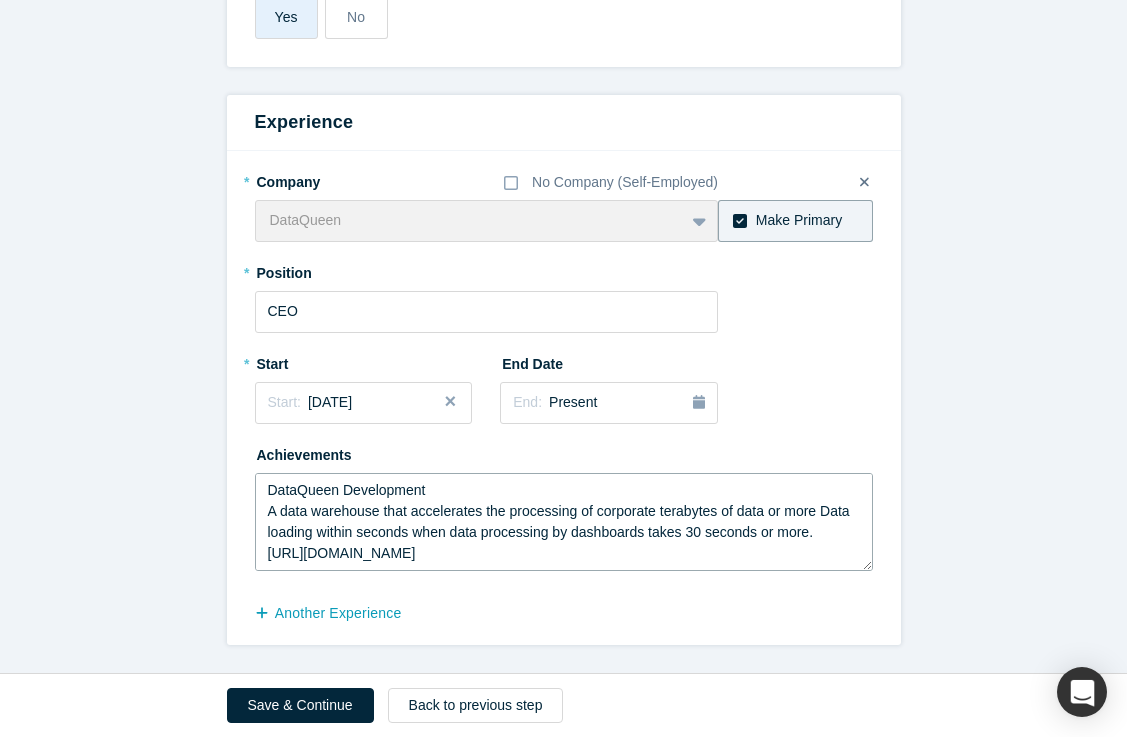 click on "DataQueen Development
A data warehouse that accelerates the processing of corporate terabytes of data or more Data loading within seconds when data processing by dashboards takes 30 seconds or more.
[URL][DOMAIN_NAME]
[DOMAIN_NAME]
virtual co-working space
[URL][DOMAIN_NAME]" at bounding box center [564, 522] 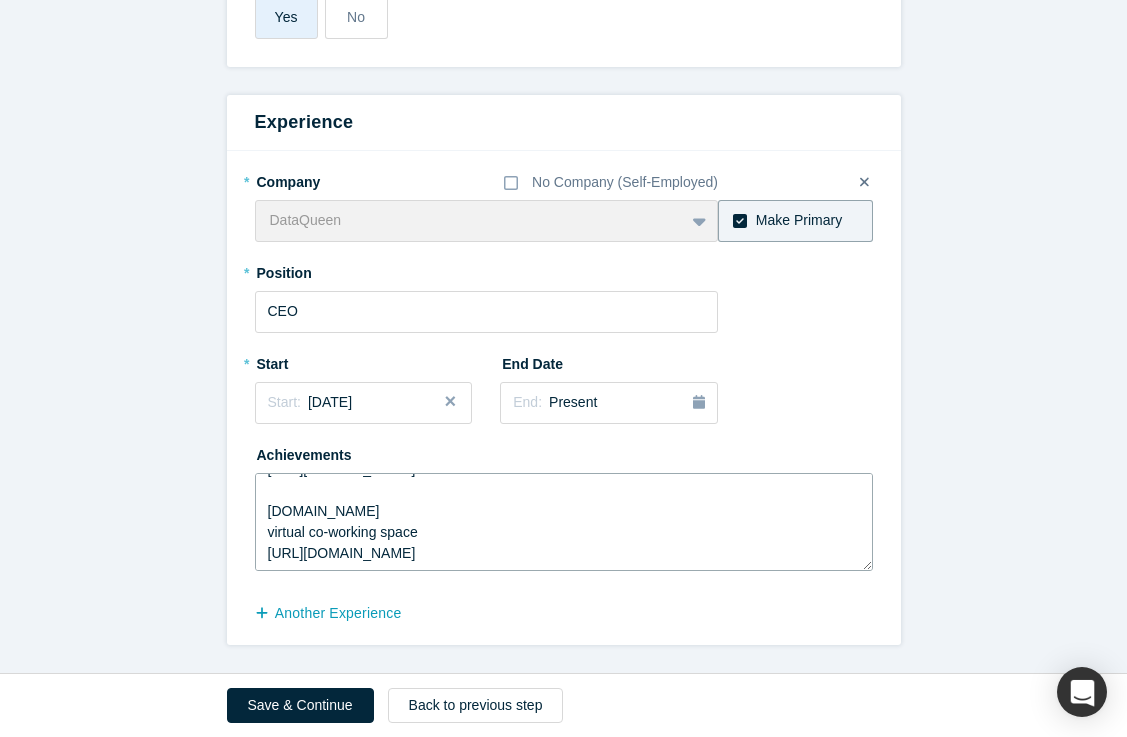 scroll, scrollTop: 0, scrollLeft: 0, axis: both 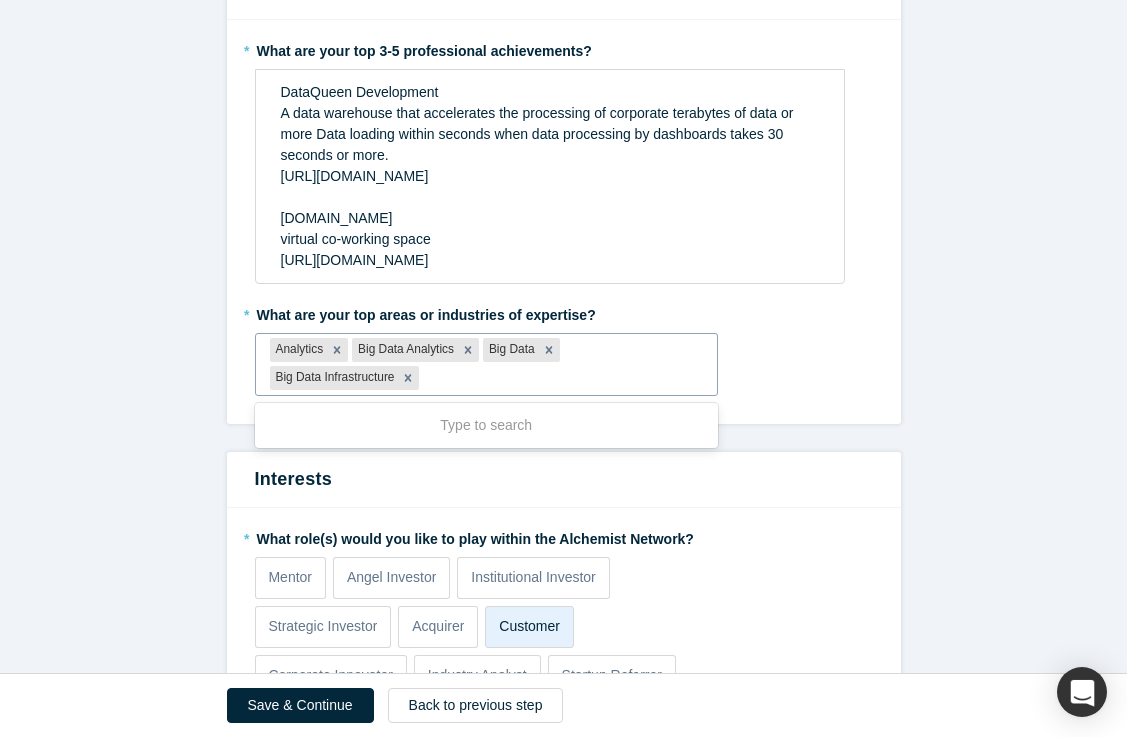 click at bounding box center [563, 378] 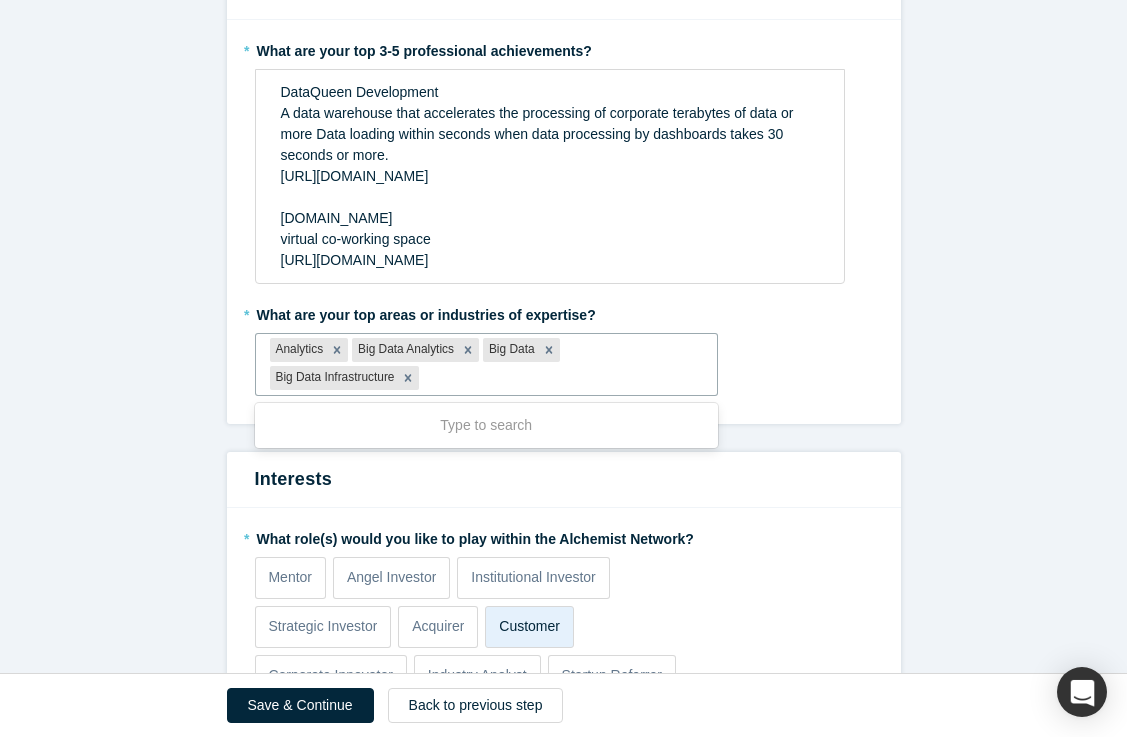 click on "Type to search" at bounding box center (487, 425) 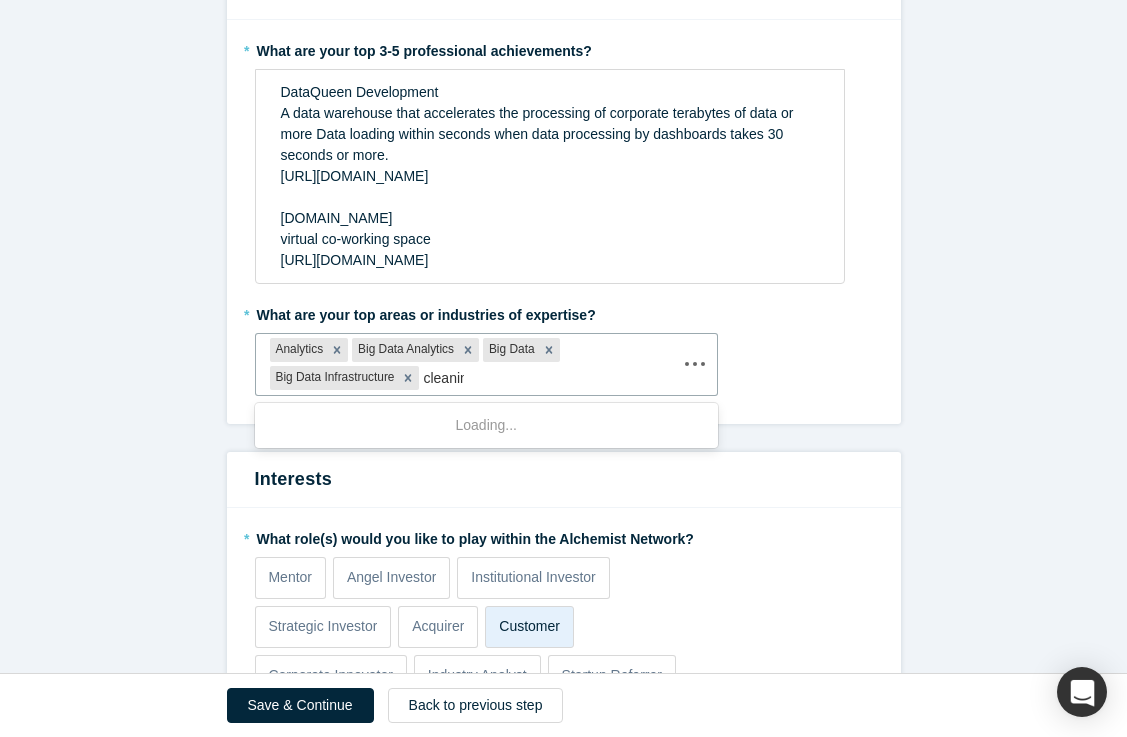 type on "cleaning" 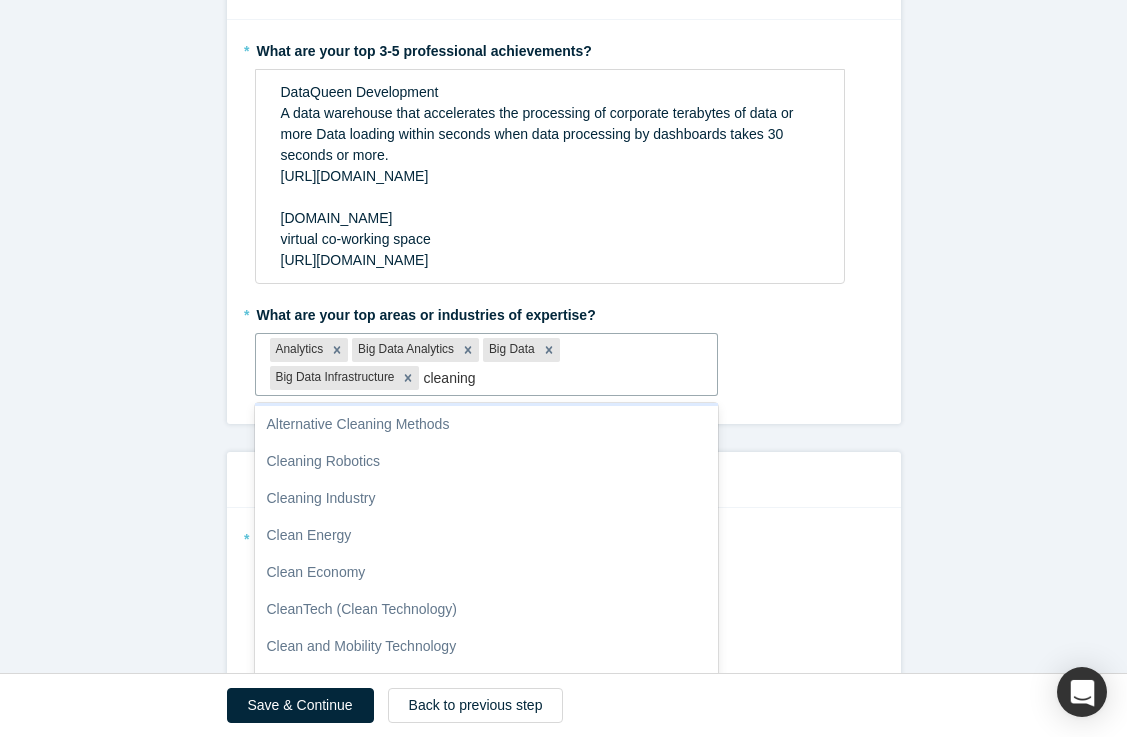 scroll, scrollTop: 41, scrollLeft: 0, axis: vertical 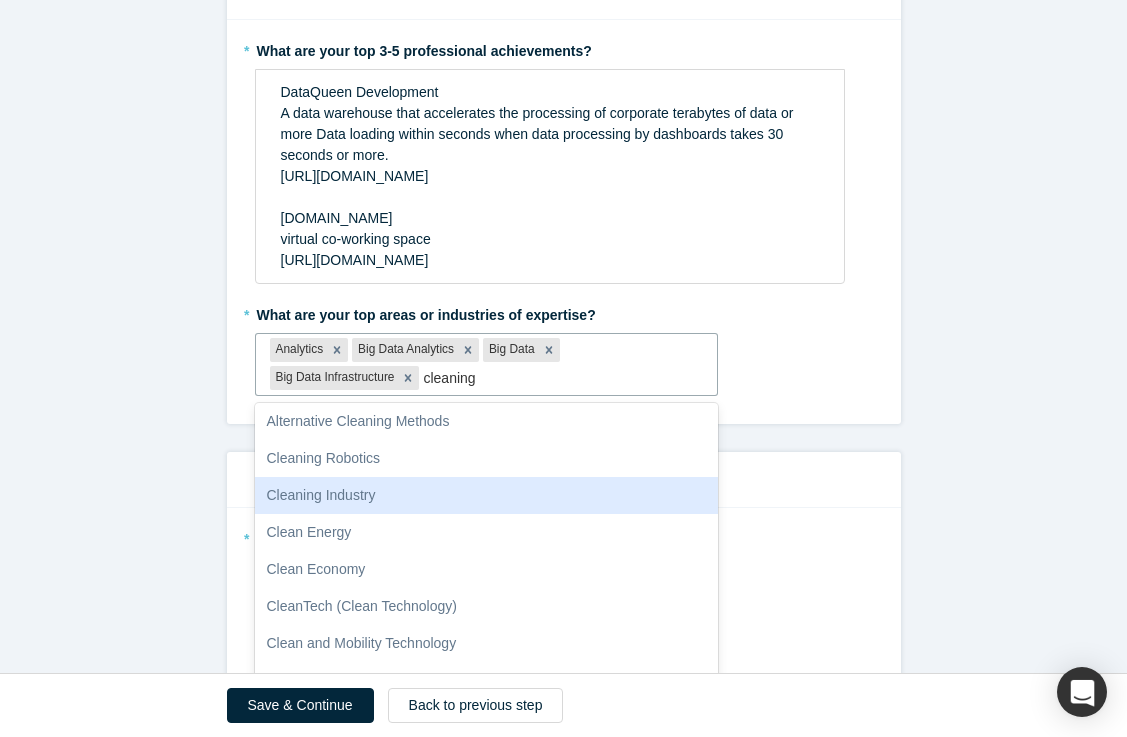 click on "Cleaning Industry" at bounding box center (487, 495) 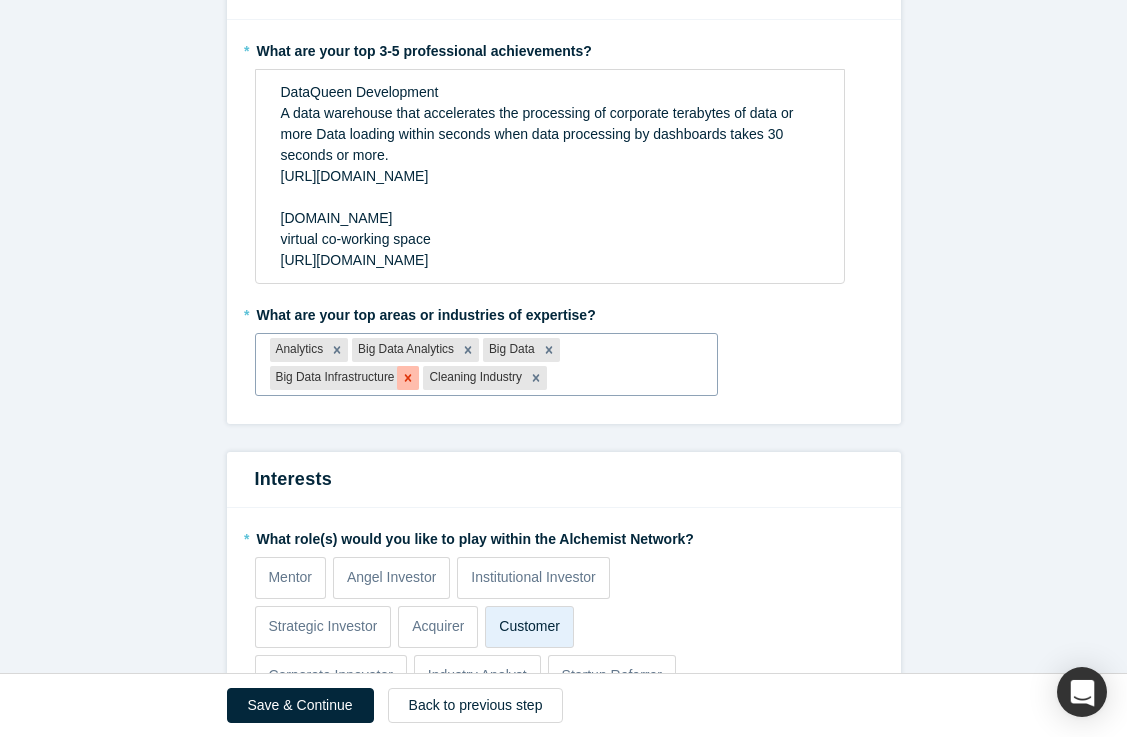 click 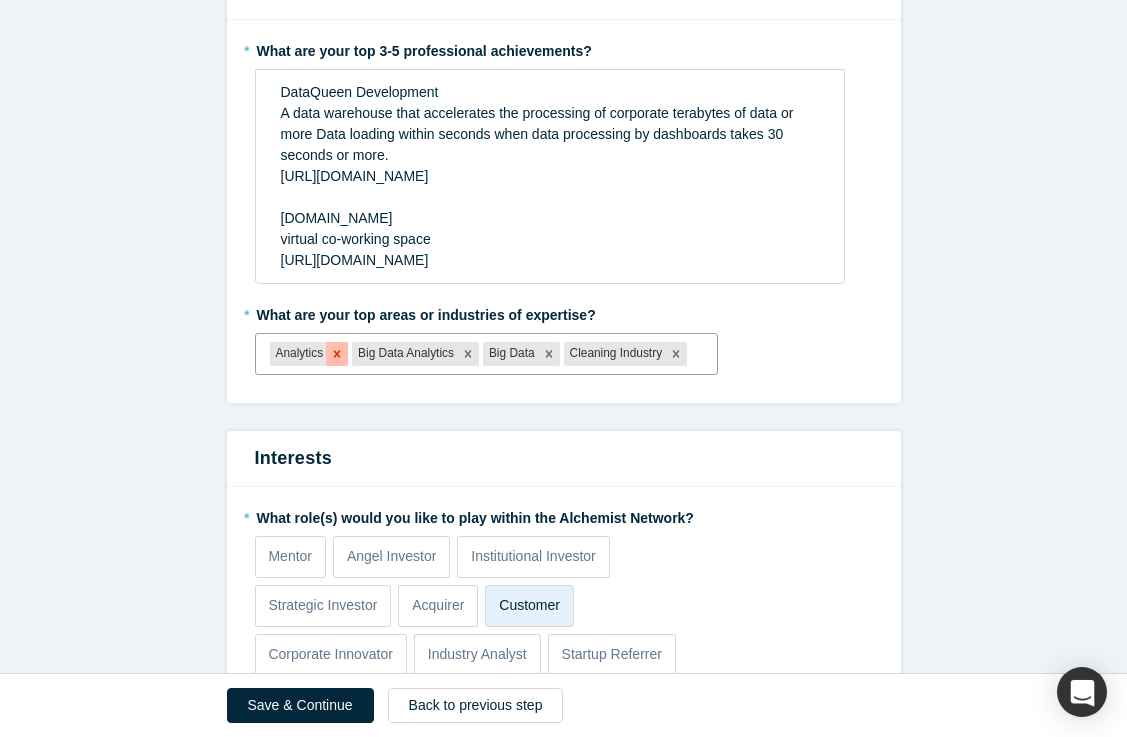 click 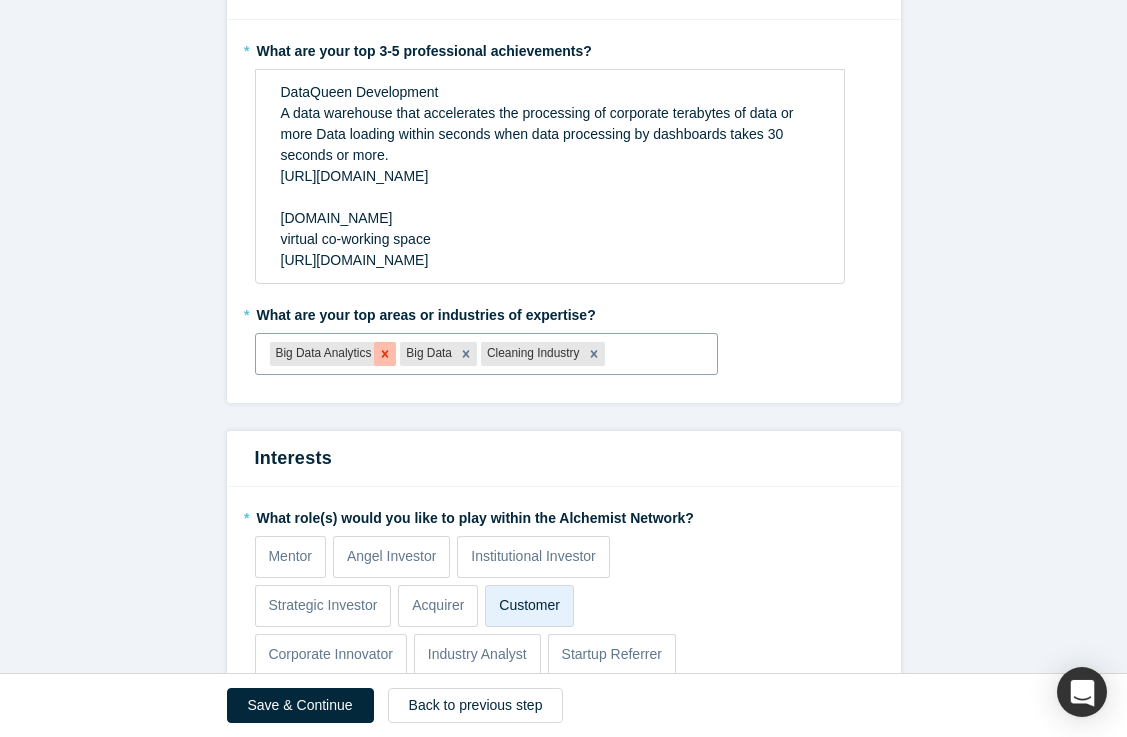 click 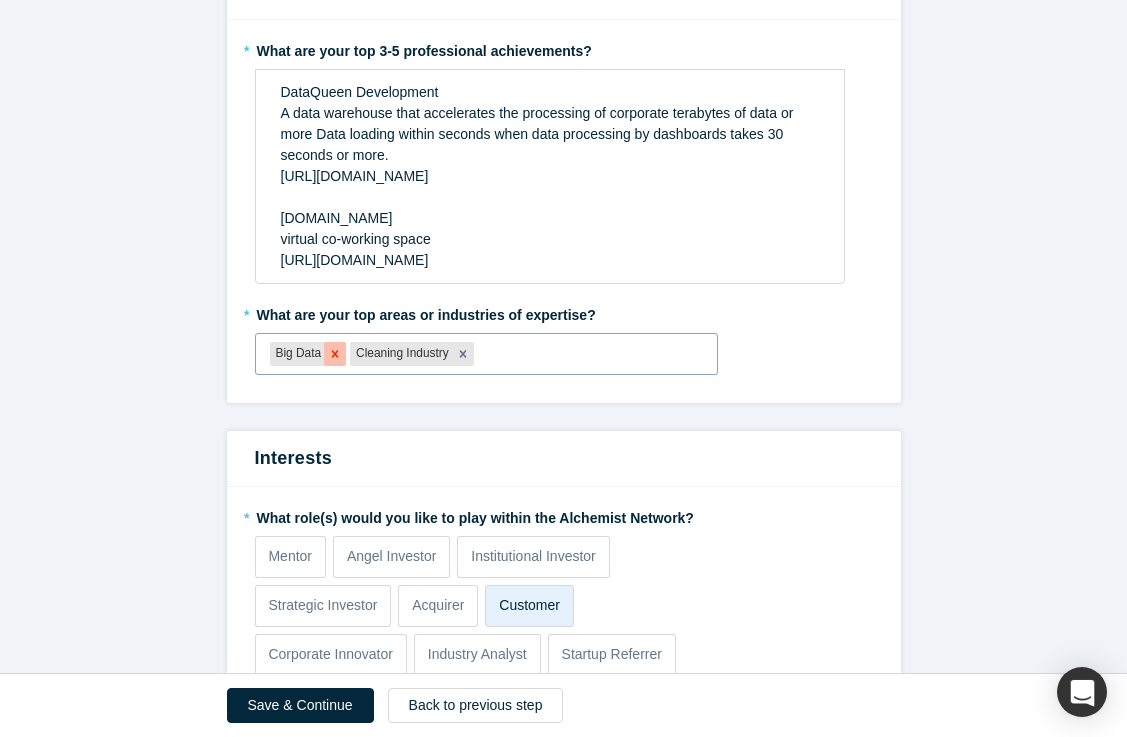click at bounding box center [335, 354] 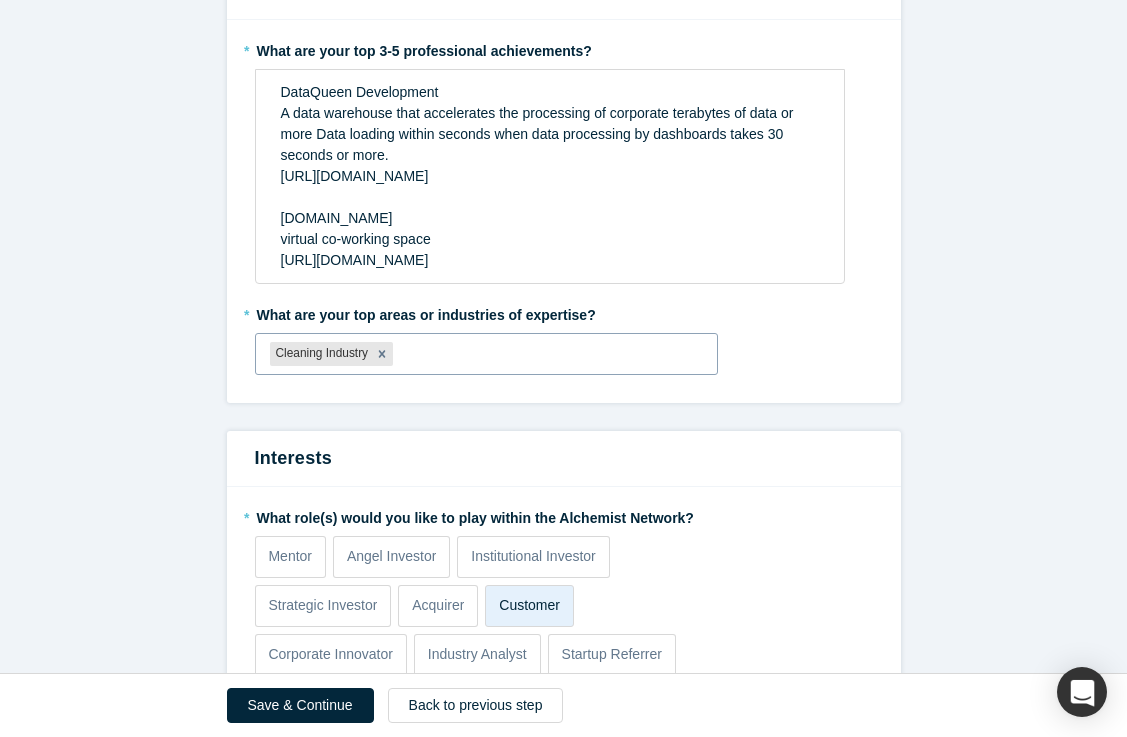 click on "Achievements   * What are your top 3-5 professional achievements? DataQueen Development
A data warehouse that accelerates the processing of corporate terabytes of data or more Data loading within seconds when data processing by dashboards takes 30 seconds or more.
[URL][DOMAIN_NAME]
[DOMAIN_NAME]
virtual co-working space
[URL][DOMAIN_NAME] * What are your top areas or industries of expertise? option Big Data, deselected. Cleaning Industry
To pick up a draggable item, press the space bar.
While dragging, use the arrow keys to move the item.
Press space again to drop the item in its new position, or press escape to cancel.
Interests     * What role(s) would you like to play within the Alchemist Network? Mentor Angel Investor Institutional Investor Strategic Investor Acquirer Customer Corporate Innovator Industry Analyst Startup Referrer Member of Press Service Provider / Partner Lecturer / Speaker Consultant / Freelancer * Yes No Experience   * Company DataQueen * CEO *" at bounding box center (563, 721) 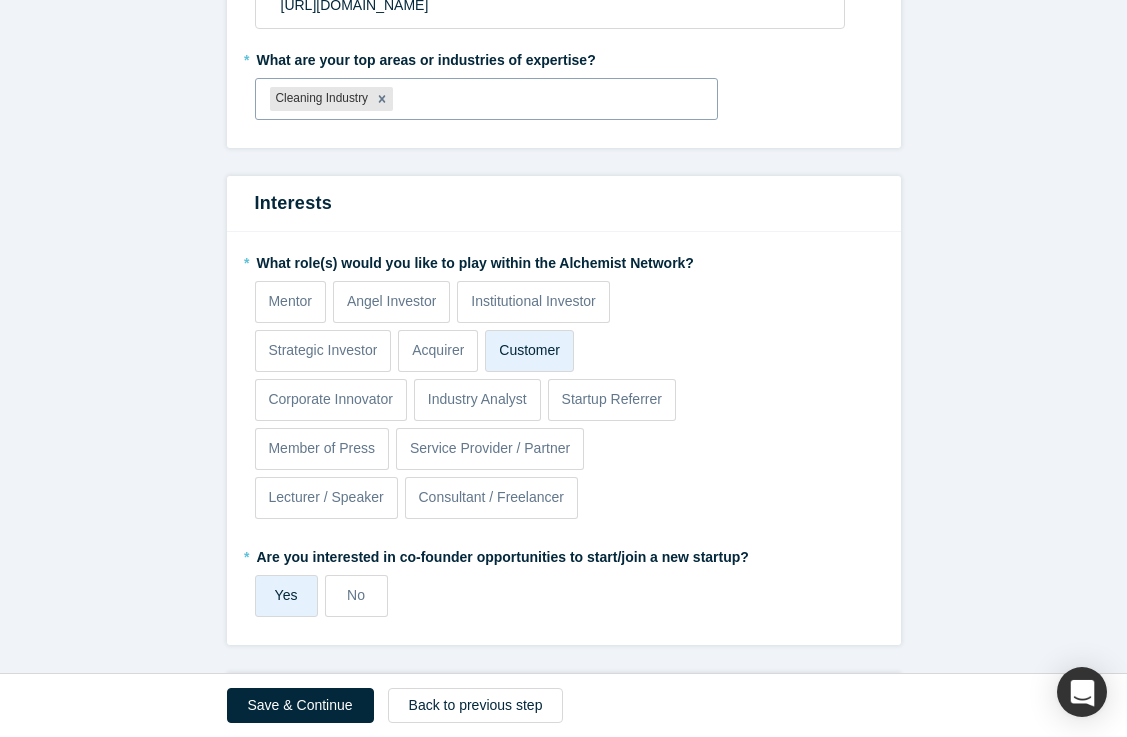 scroll, scrollTop: 471, scrollLeft: 0, axis: vertical 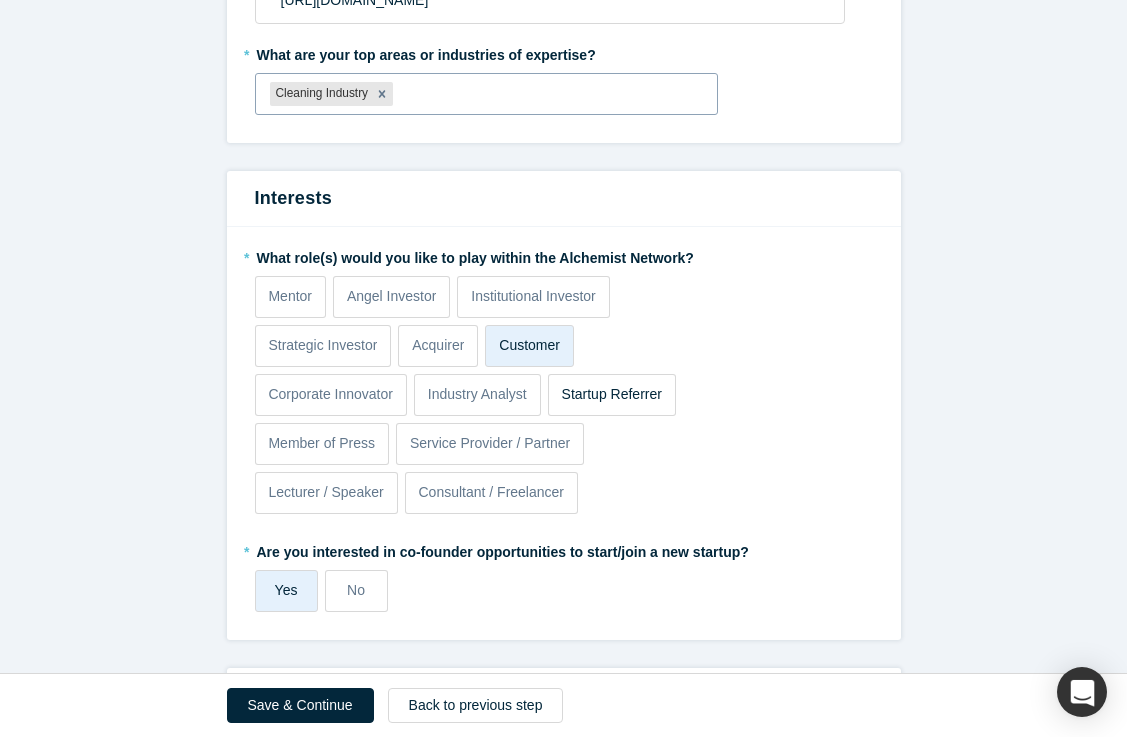 click on "Startup Referrer" at bounding box center (612, 394) 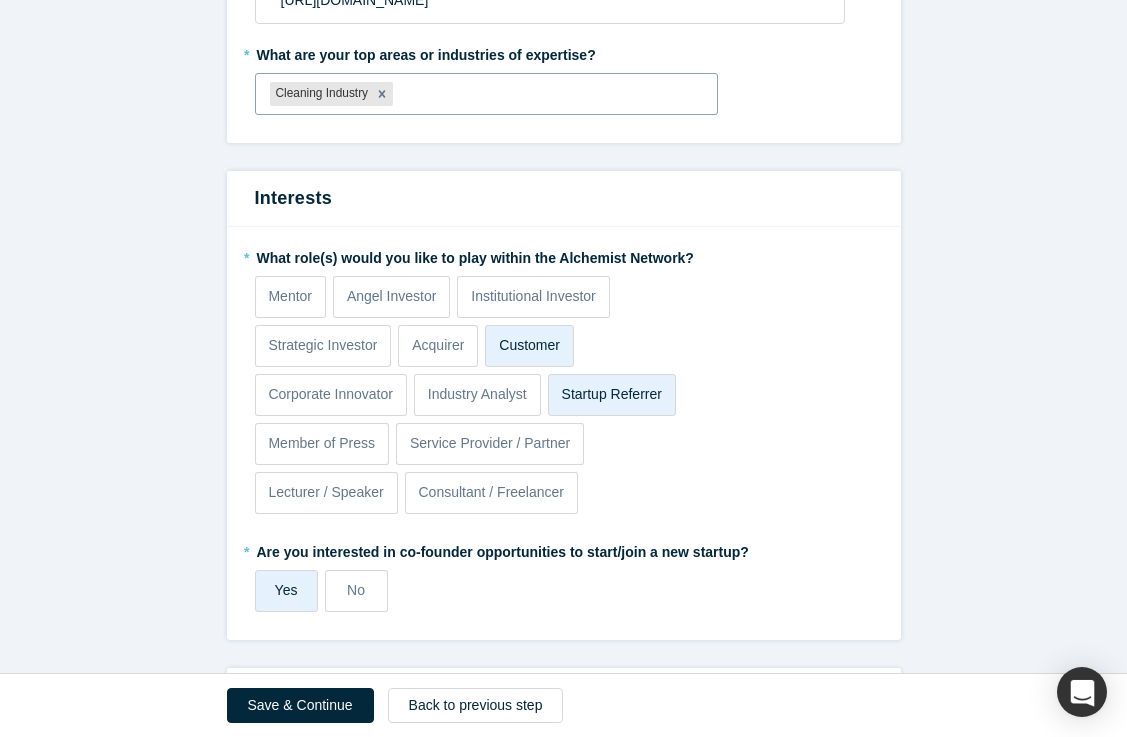 click on "Customer" at bounding box center [529, 346] 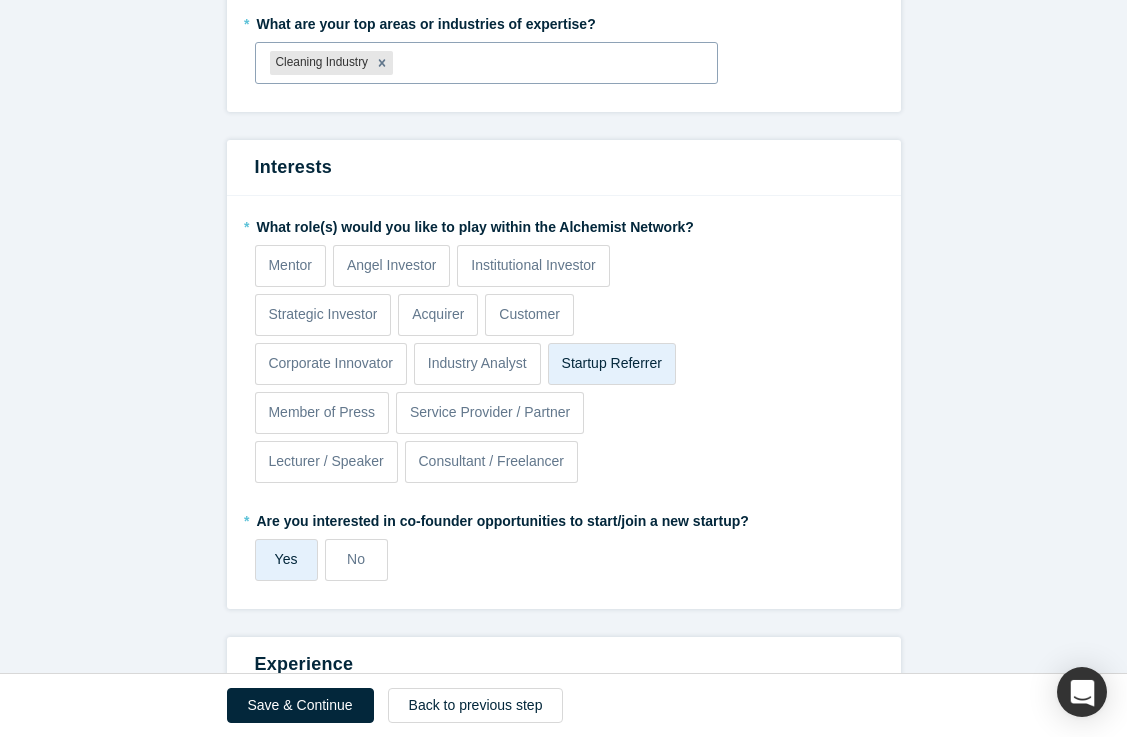 scroll, scrollTop: 509, scrollLeft: 0, axis: vertical 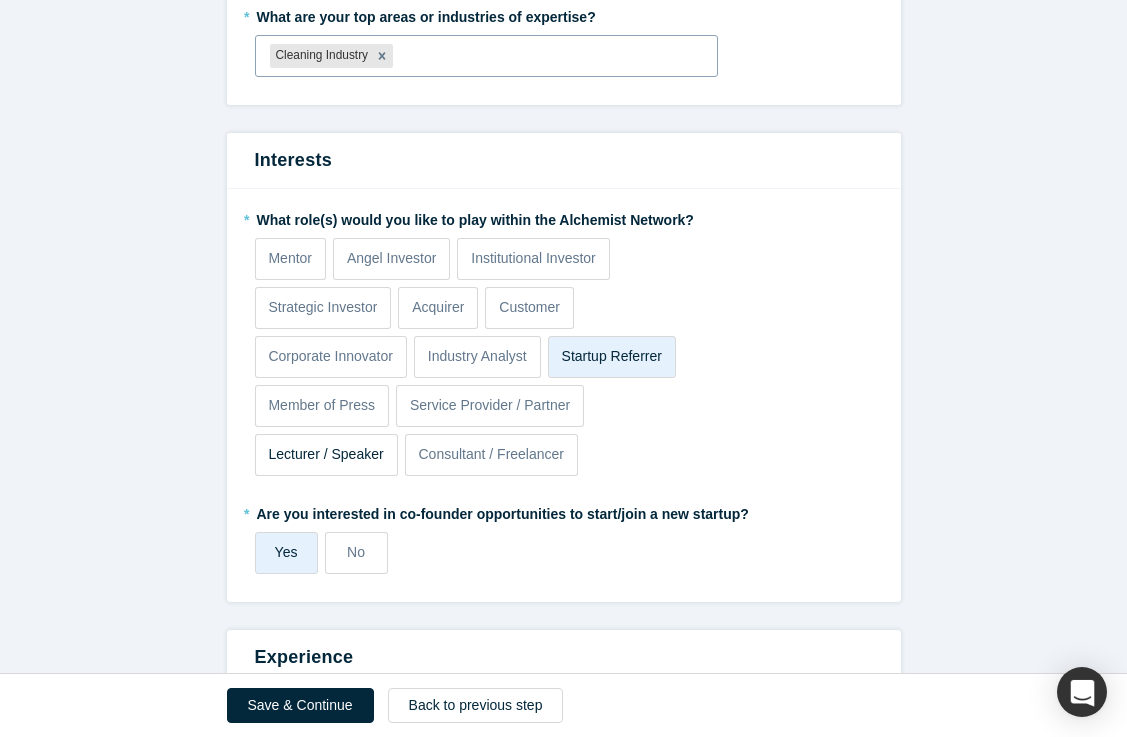 click on "Lecturer / Speaker" at bounding box center [326, 455] 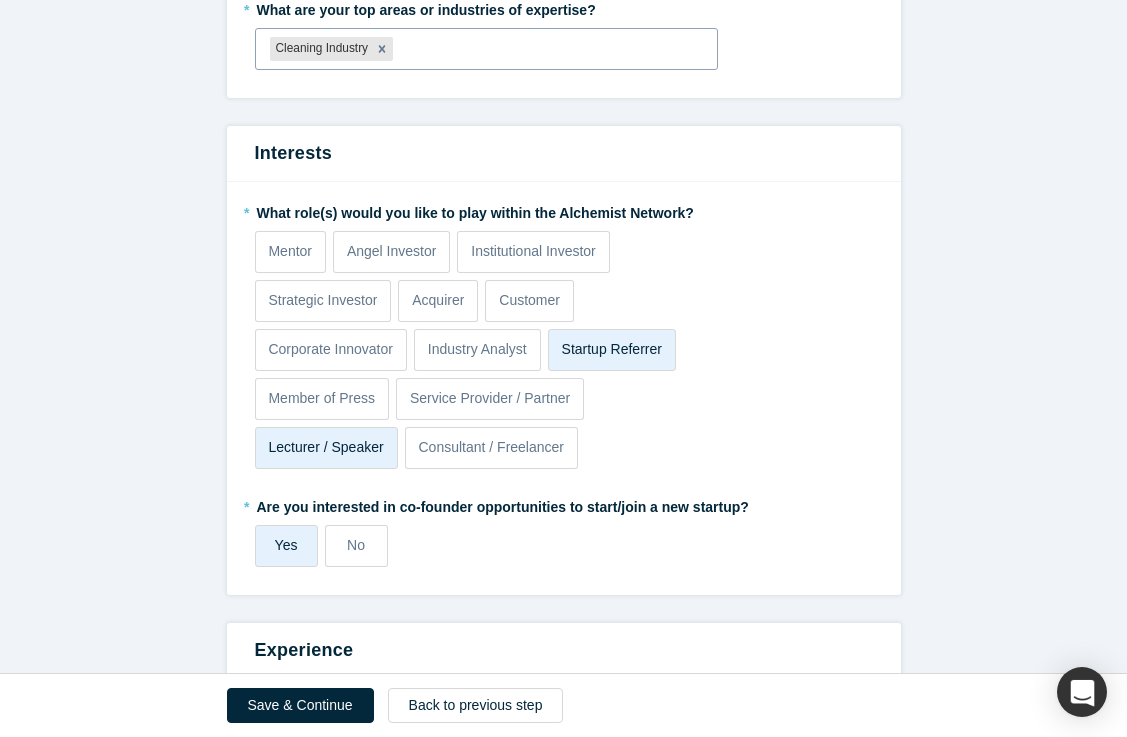 scroll, scrollTop: 538, scrollLeft: 0, axis: vertical 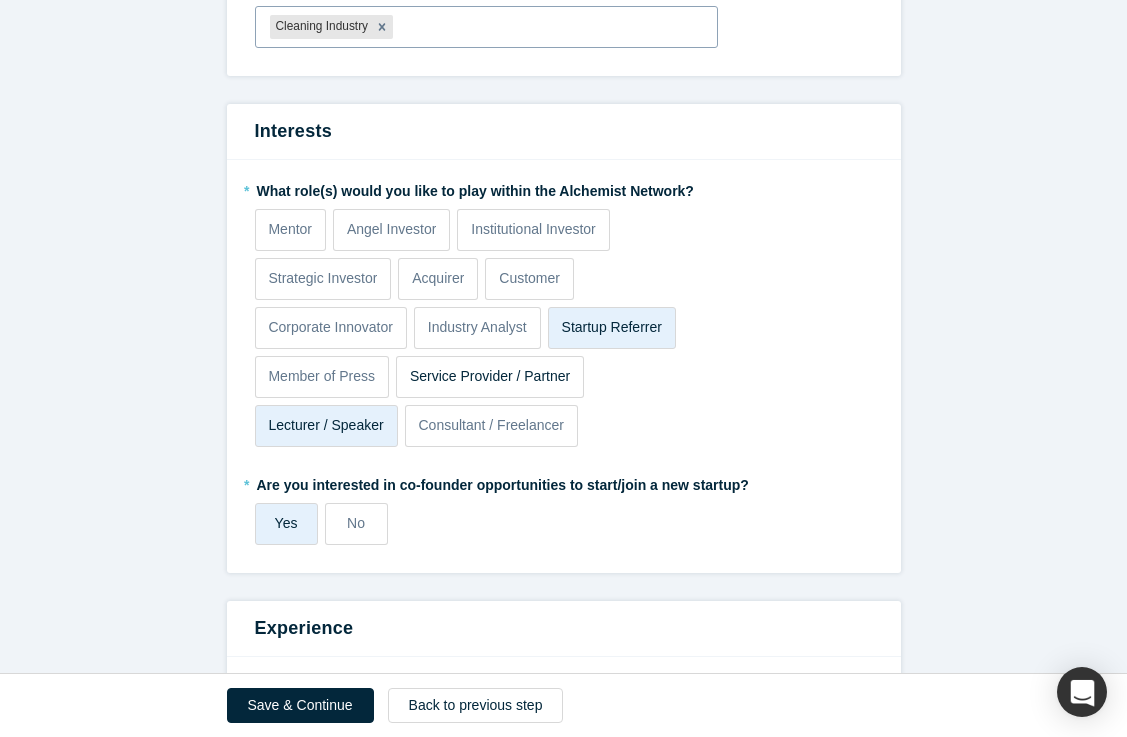 click on "Service Provider / Partner" at bounding box center [490, 376] 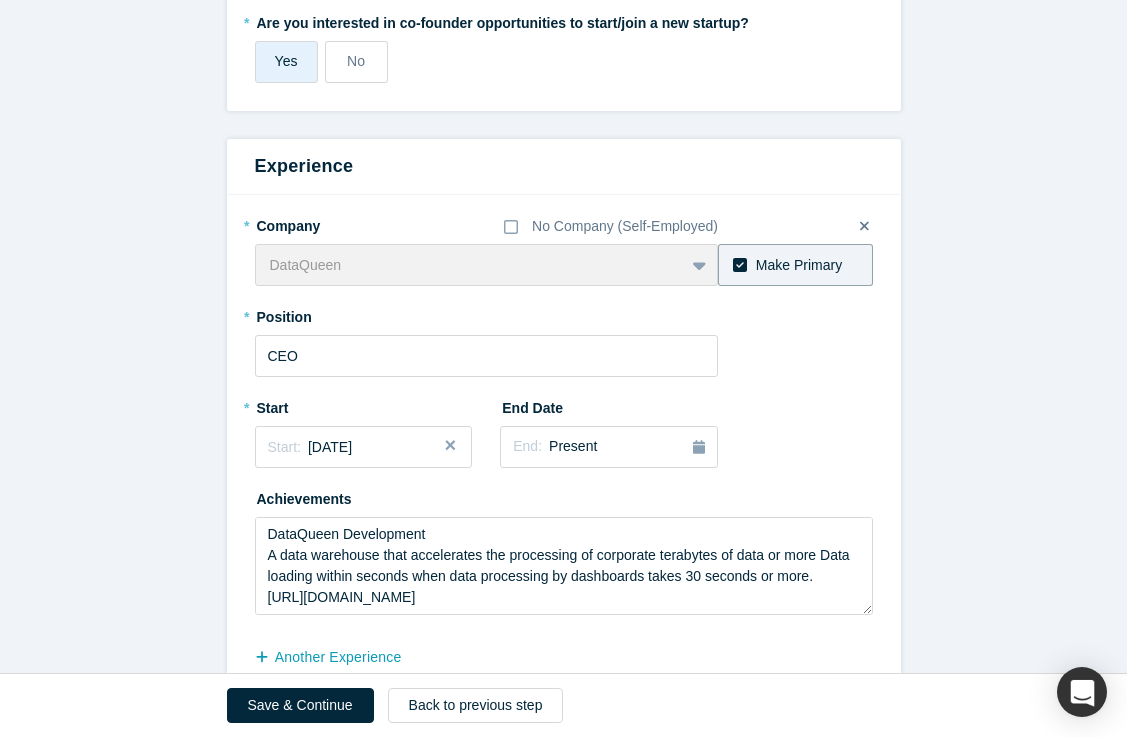 scroll, scrollTop: 1003, scrollLeft: 0, axis: vertical 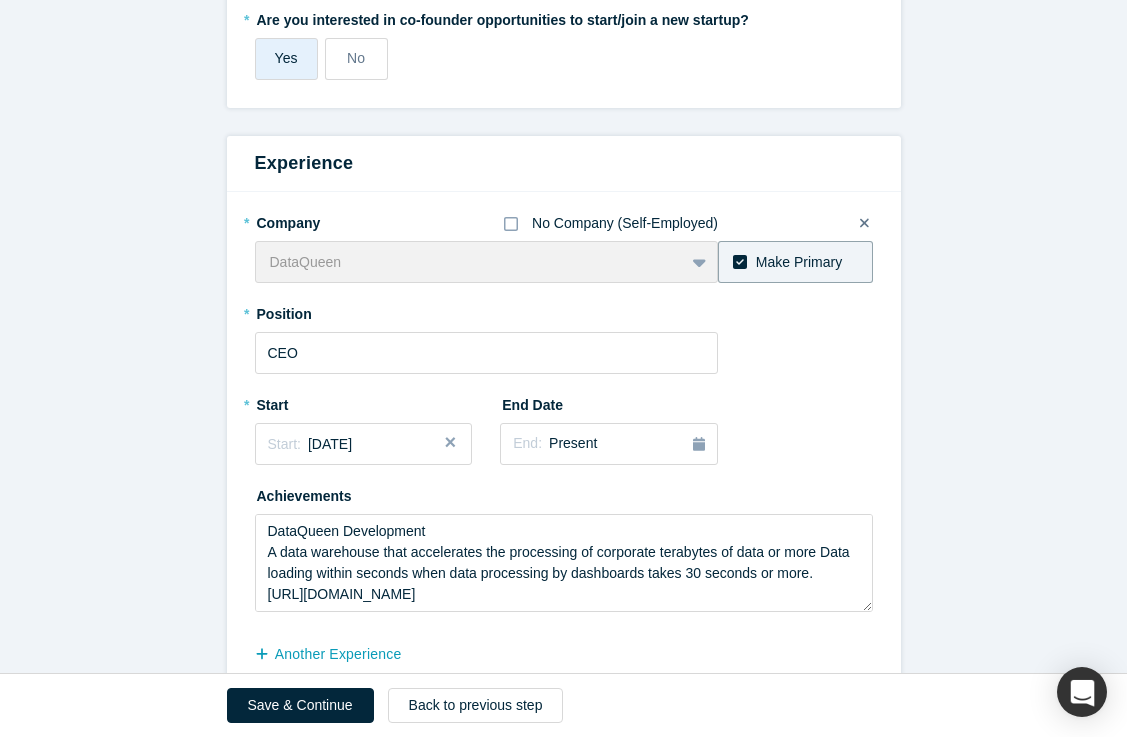 click 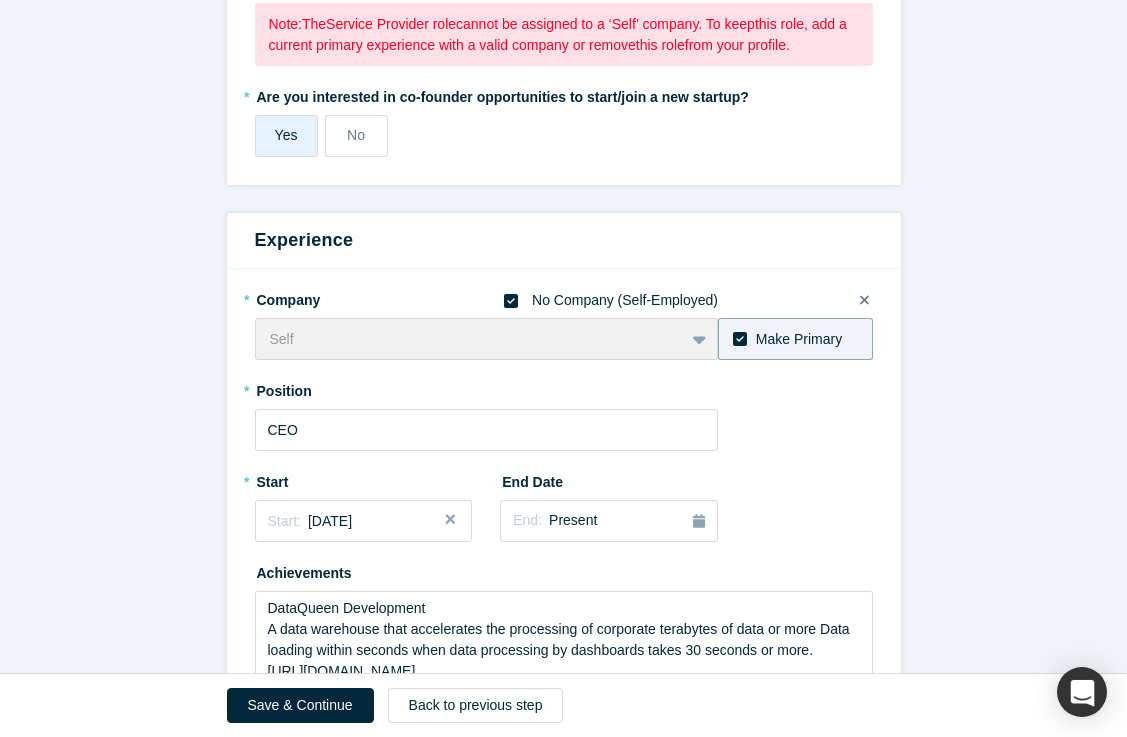 scroll, scrollTop: 991, scrollLeft: 0, axis: vertical 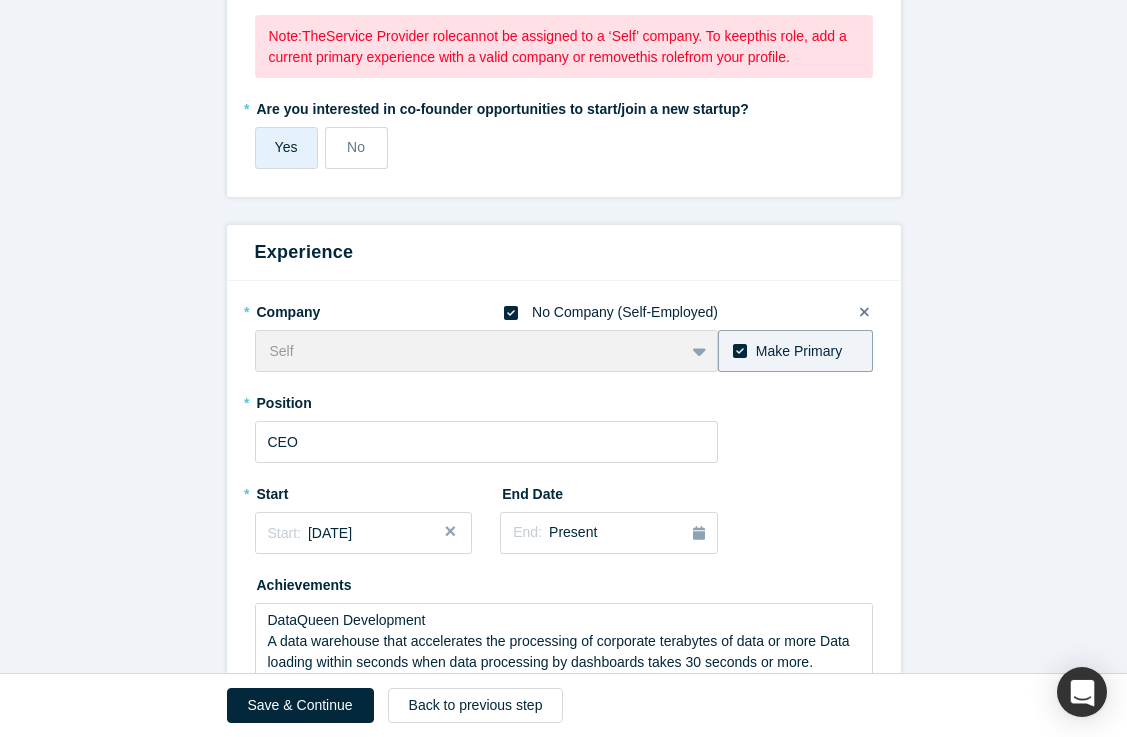 click 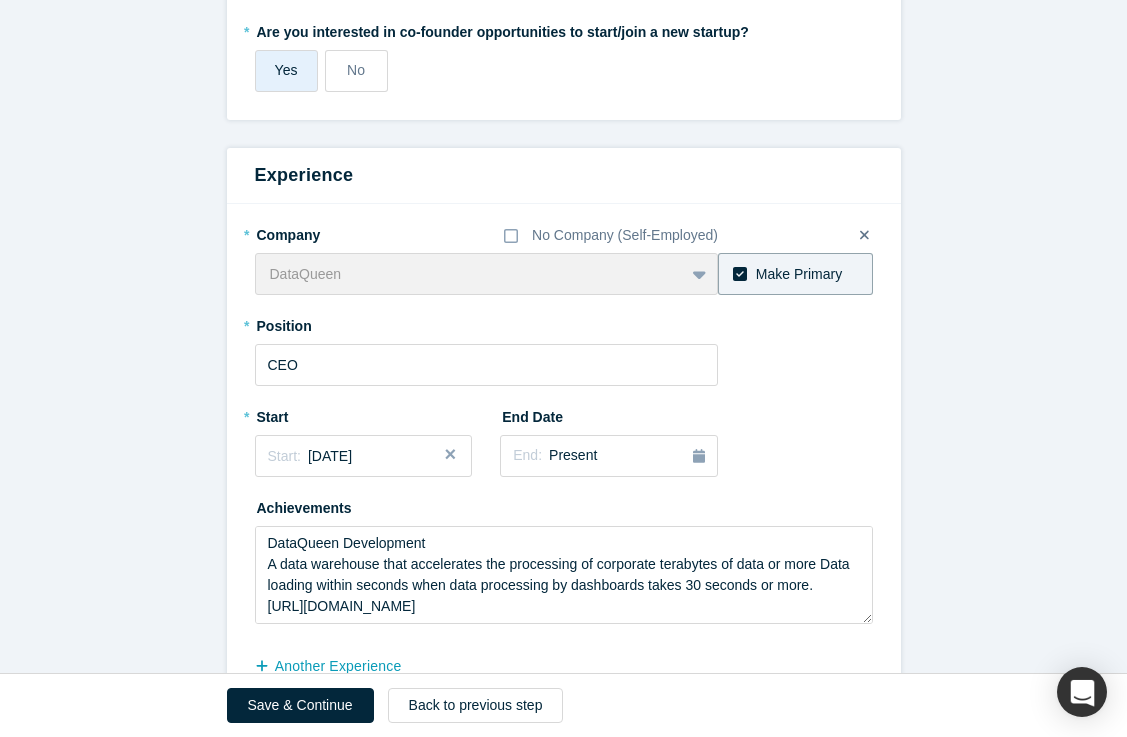 click on "DataQueen
To pick up a draggable item, press the space bar.
While dragging, use the arrow keys to move the item.
Press space again to drop the item in its new position, or press escape to cancel." at bounding box center (487, 274) 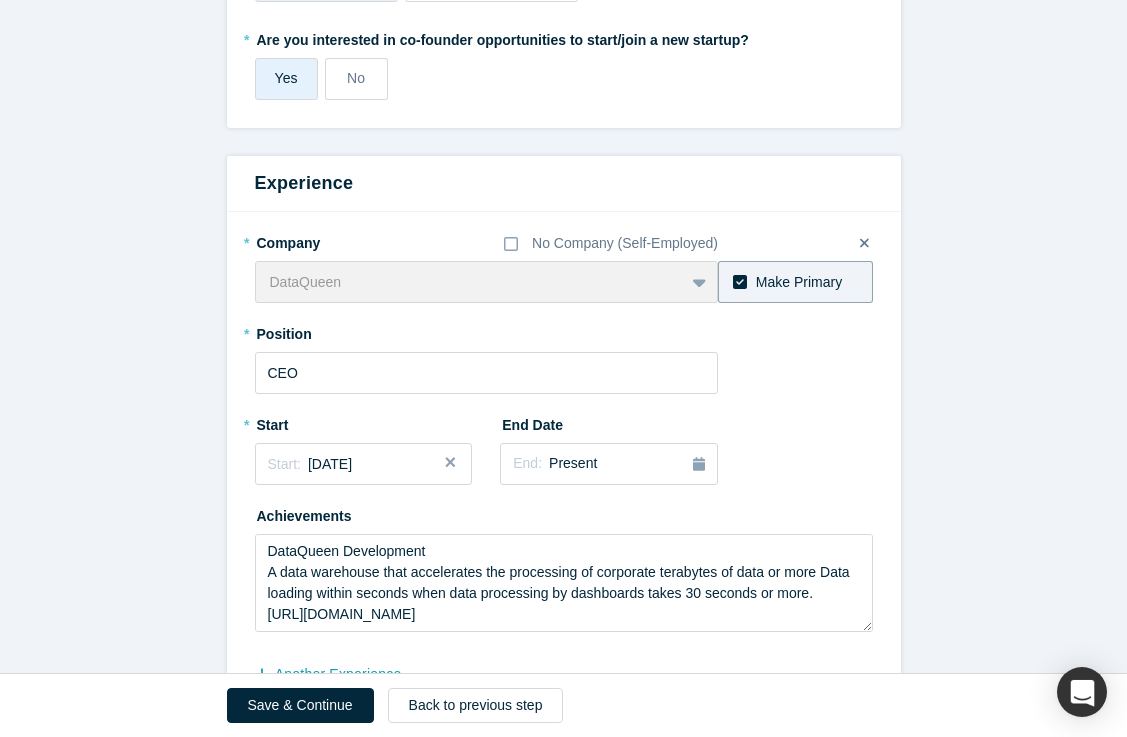 click 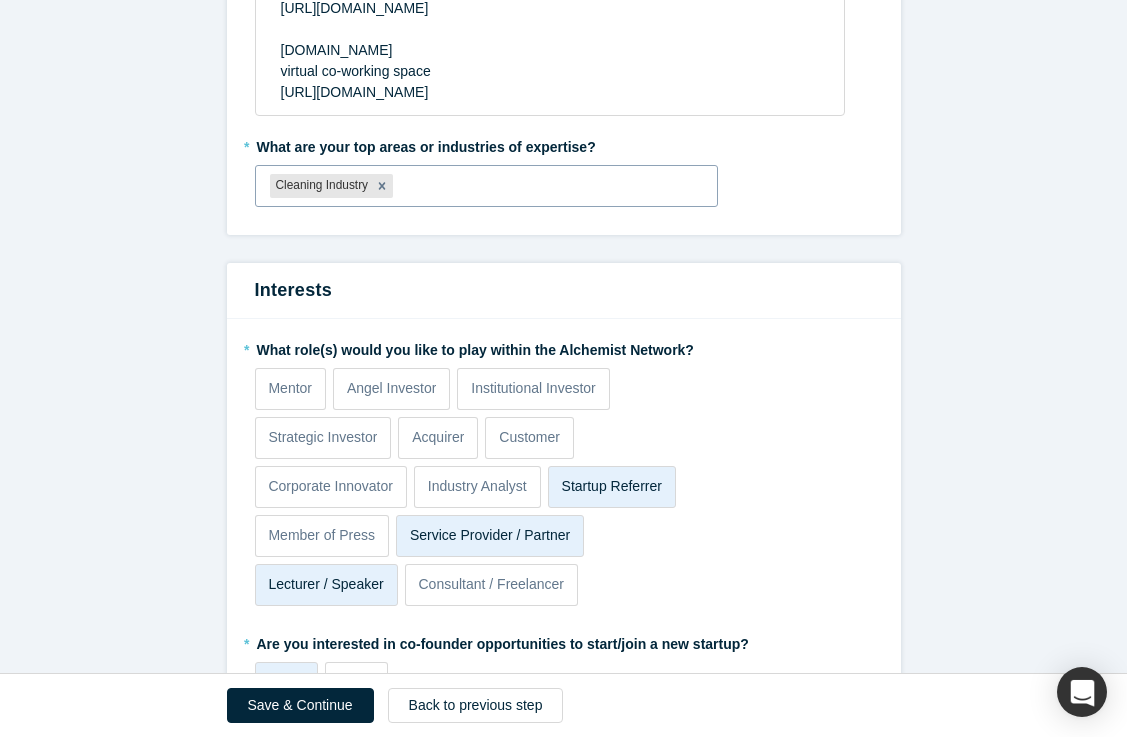 scroll, scrollTop: 0, scrollLeft: 0, axis: both 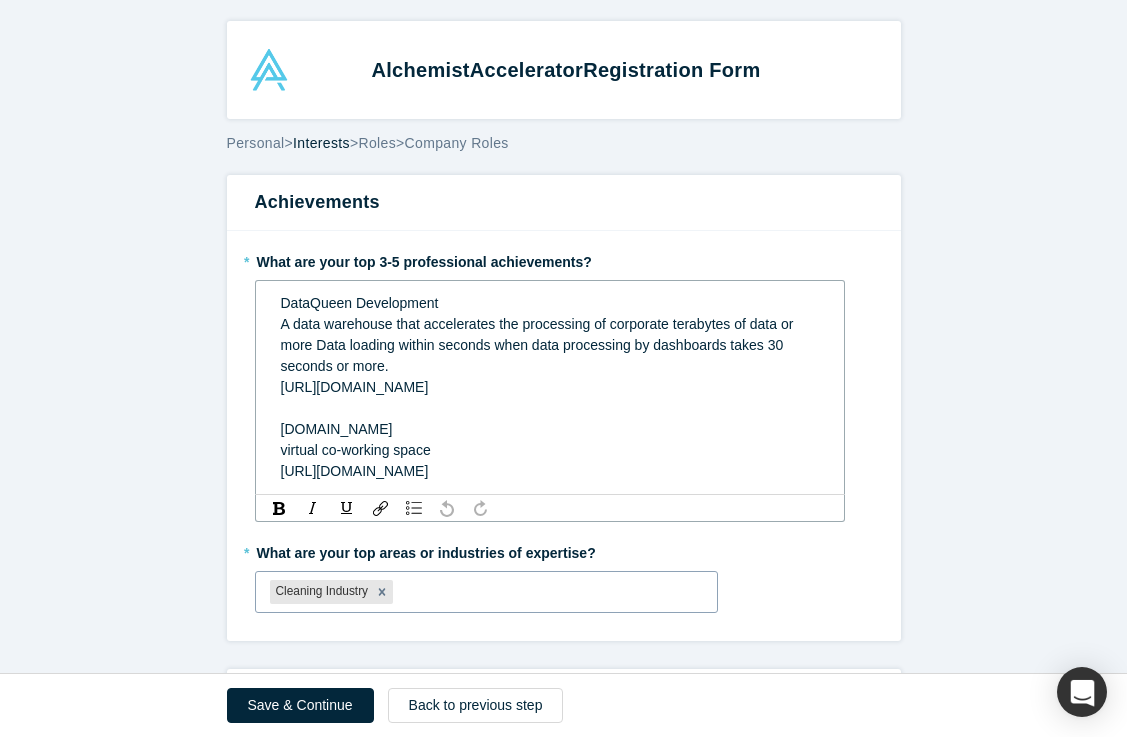 click on "DataQueen Development
A data warehouse that accelerates the processing of corporate terabytes of data or more Data loading within seconds when data processing by dashboards takes 30 seconds or more.
[URL][DOMAIN_NAME]
[DOMAIN_NAME]
virtual co-working space
[URL][DOMAIN_NAME]" at bounding box center (550, 387) 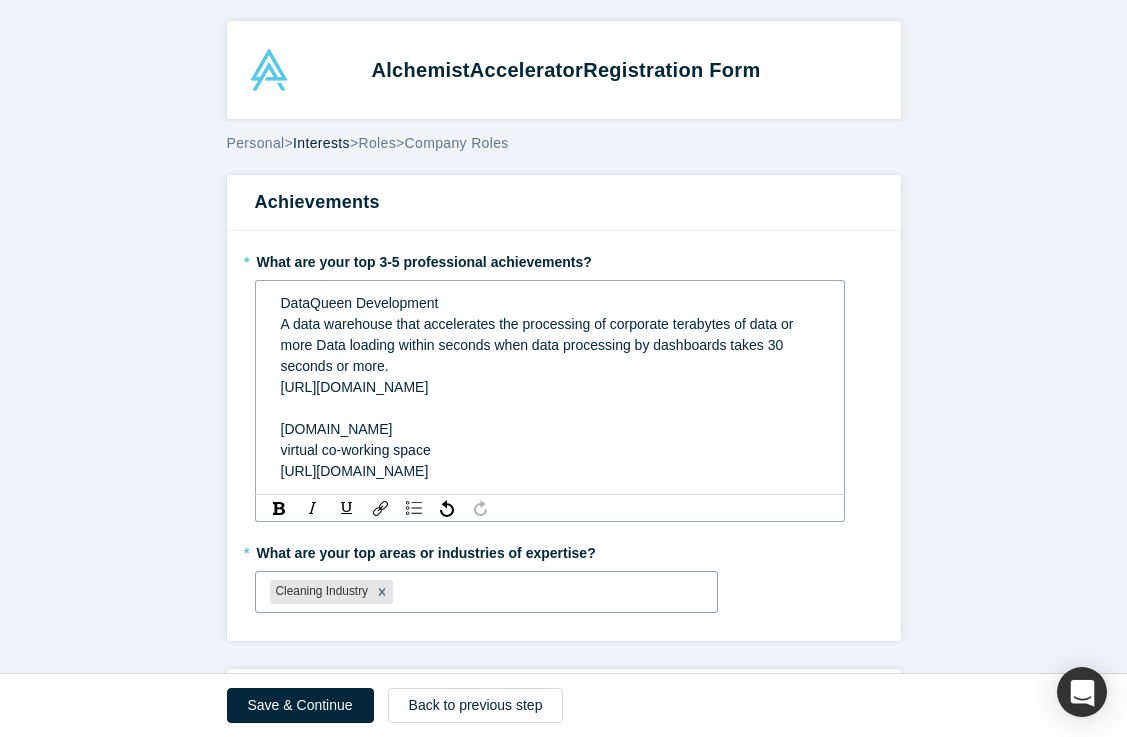 click on "DataQueen Development
A data warehouse that accelerates the processing of corporate terabytes of data or more Data loading within seconds when data processing by dashboards takes 30 seconds or more.
[URL][DOMAIN_NAME]
[DOMAIN_NAME]
virtual co-working space
[URL][DOMAIN_NAME]" at bounding box center (550, 387) 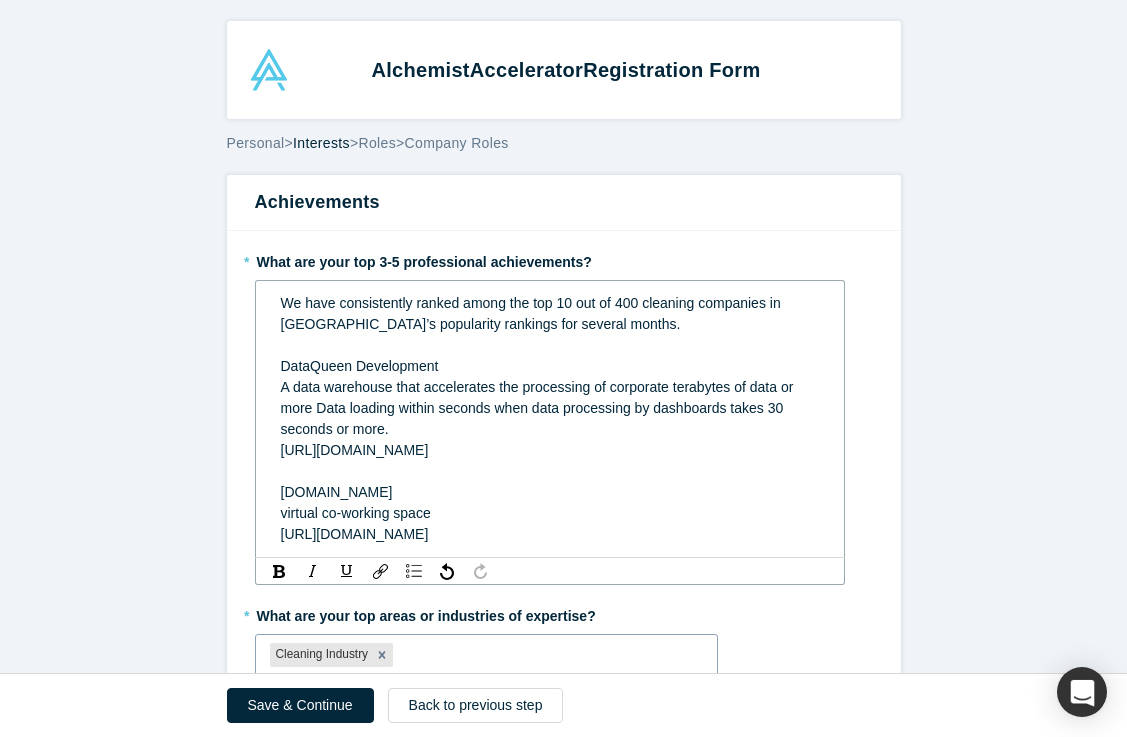 click on "We have consistently ranked among the top 10 out of 400 cleaning companies in [GEOGRAPHIC_DATA]’s popularity rankings for several months.
DataQueen Development
A data warehouse that accelerates the processing of corporate terabytes of data or more Data loading within seconds when data processing by dashboards takes 30 seconds or more.
[URL][DOMAIN_NAME]
[DOMAIN_NAME]
virtual co-working space
[URL][DOMAIN_NAME]" at bounding box center (539, 418) 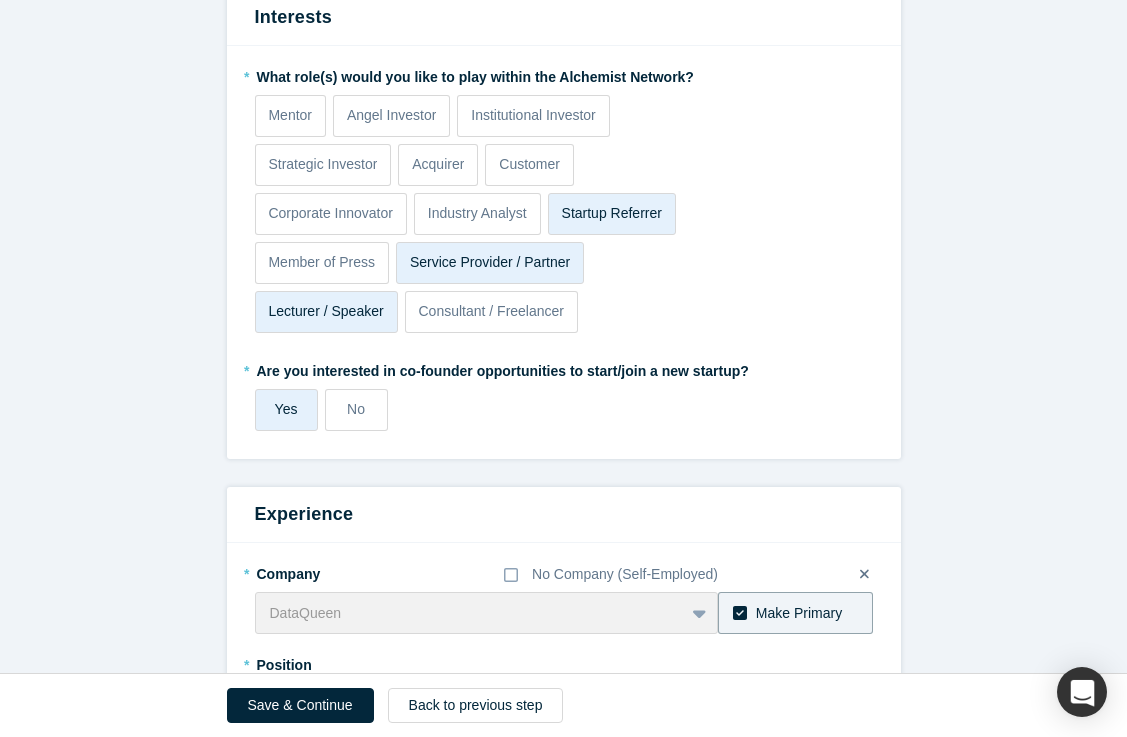 scroll, scrollTop: 1134, scrollLeft: 0, axis: vertical 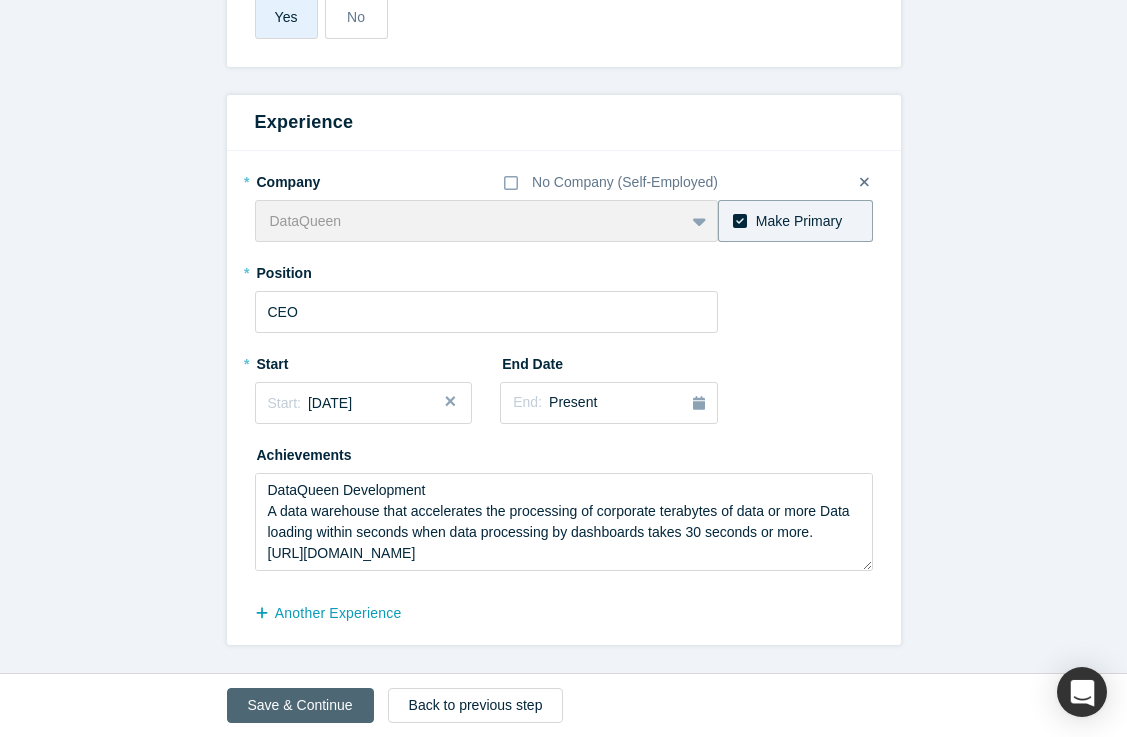 click on "Save & Continue" at bounding box center (300, 705) 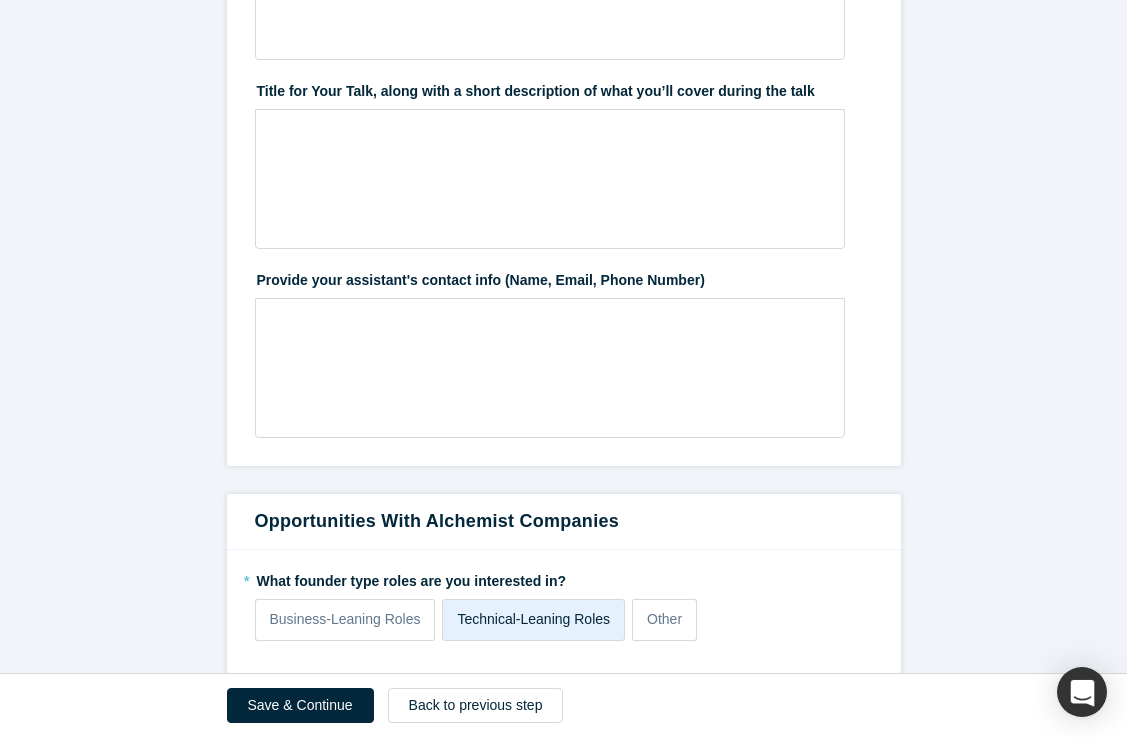 scroll, scrollTop: 259, scrollLeft: 0, axis: vertical 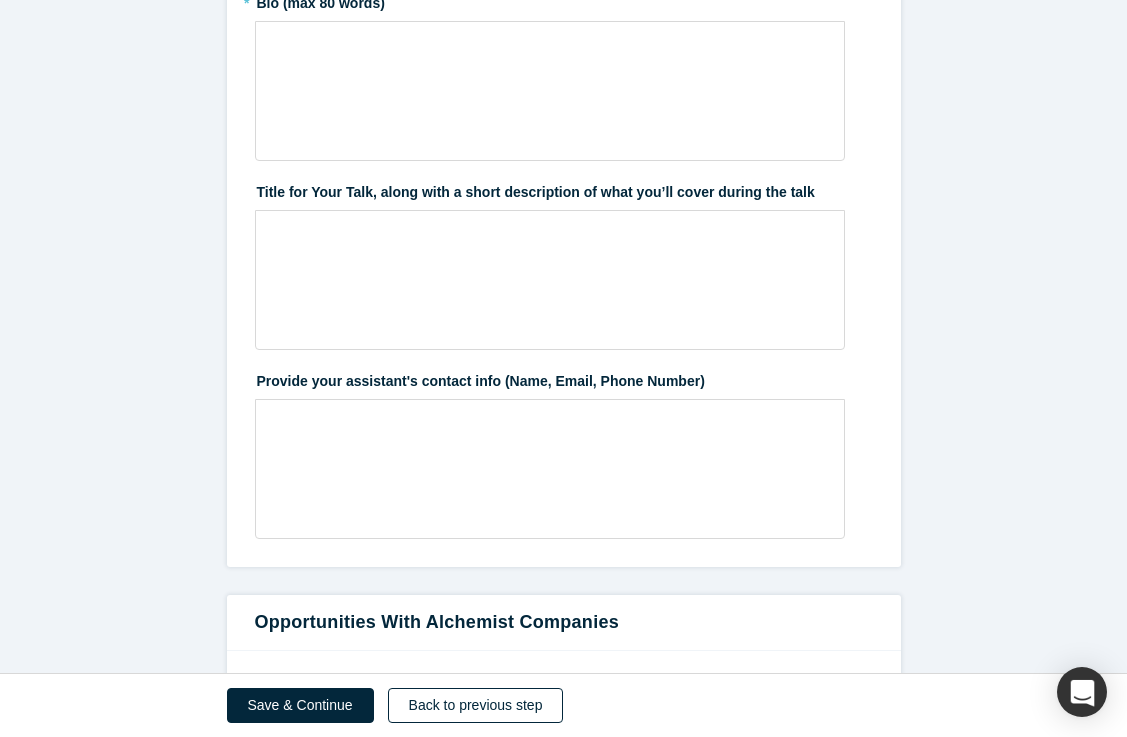 click on "Back to previous step" at bounding box center [476, 705] 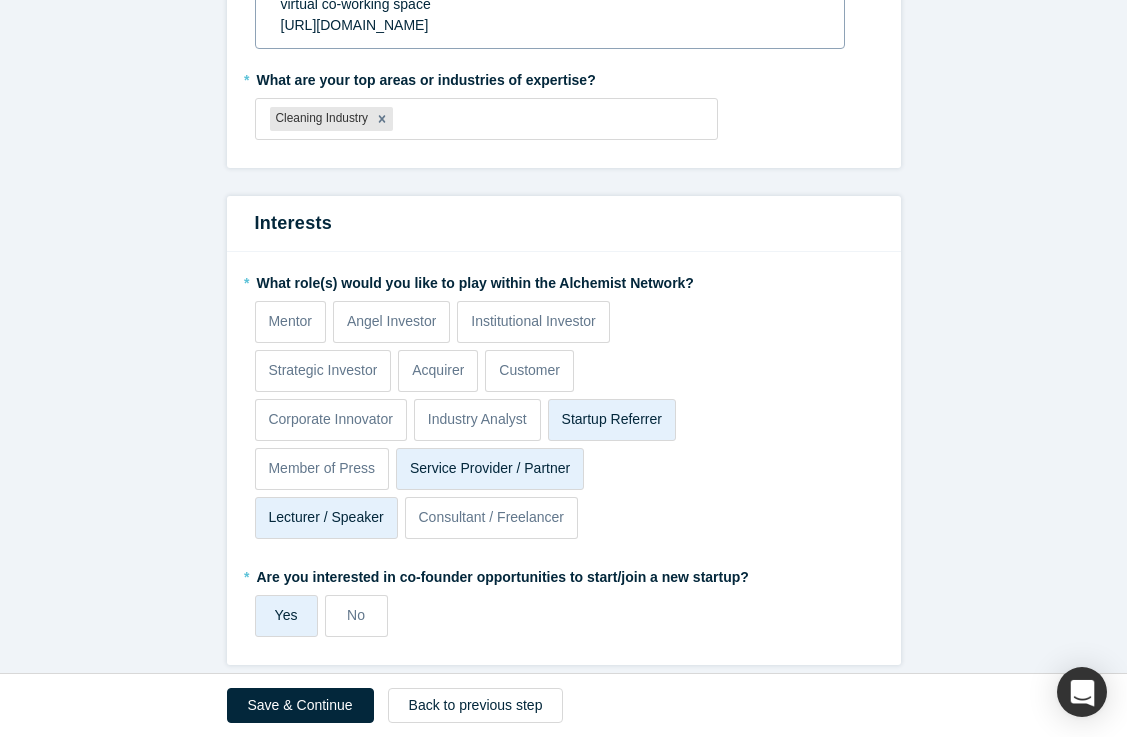 scroll, scrollTop: 622, scrollLeft: 0, axis: vertical 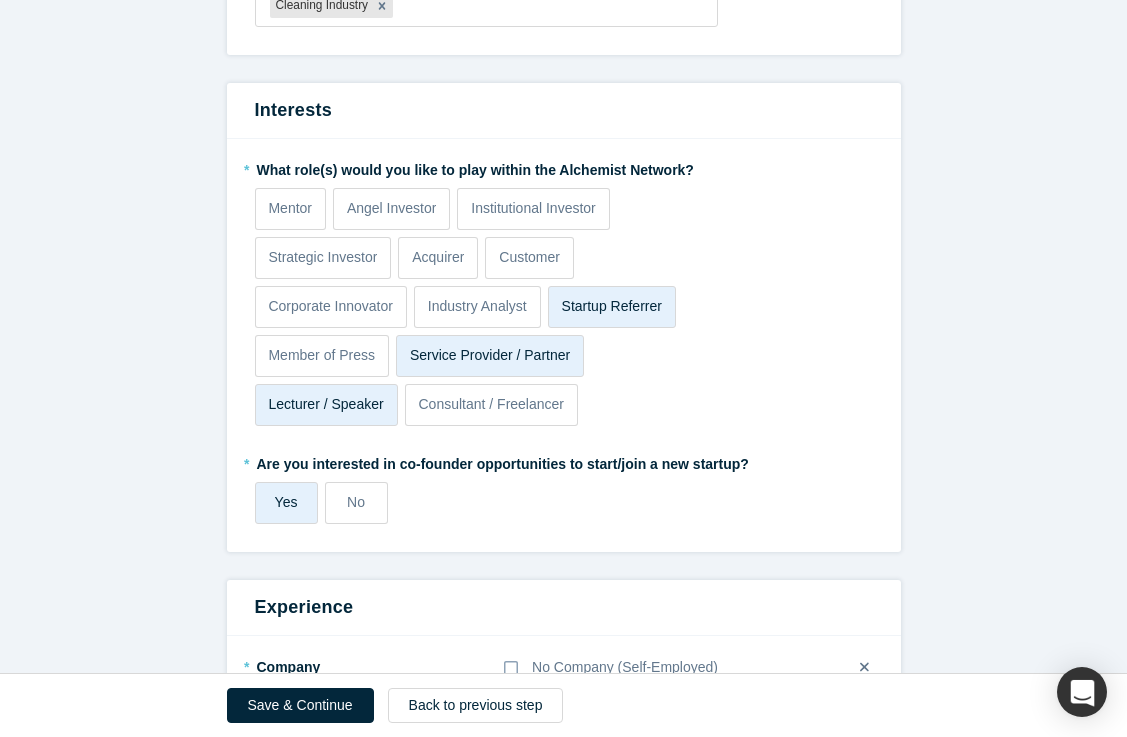 click on "Lecturer / Speaker" at bounding box center (325, 404) 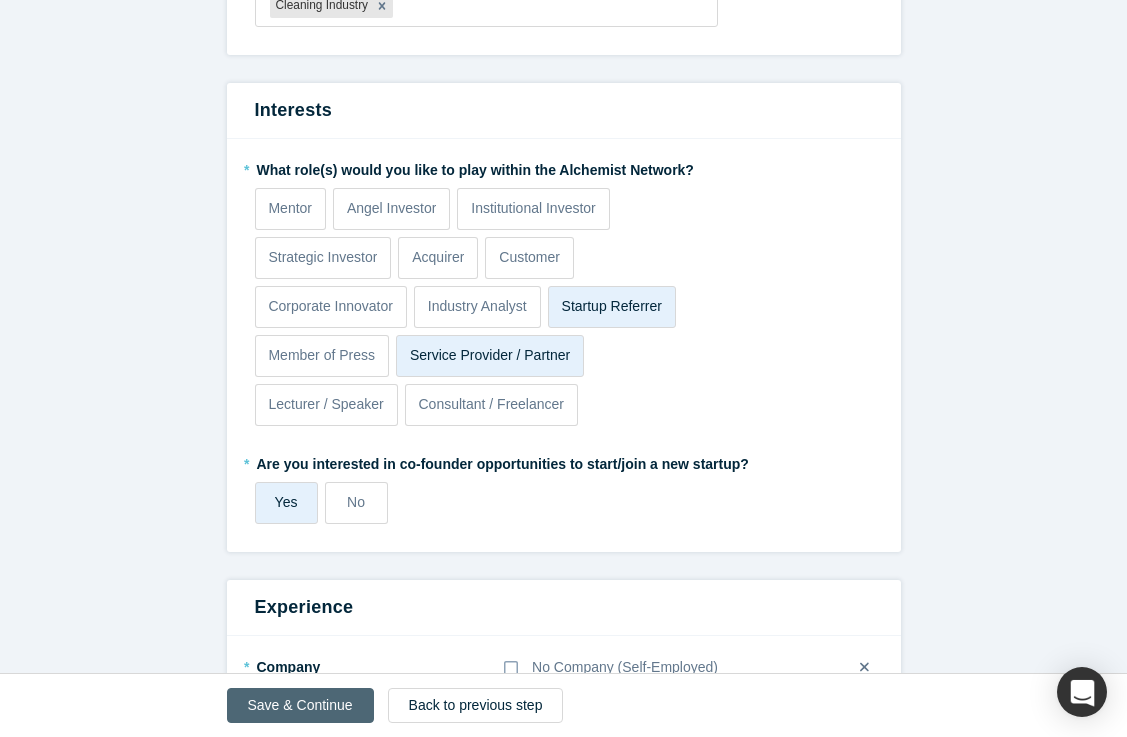 click on "Save & Continue" at bounding box center (300, 705) 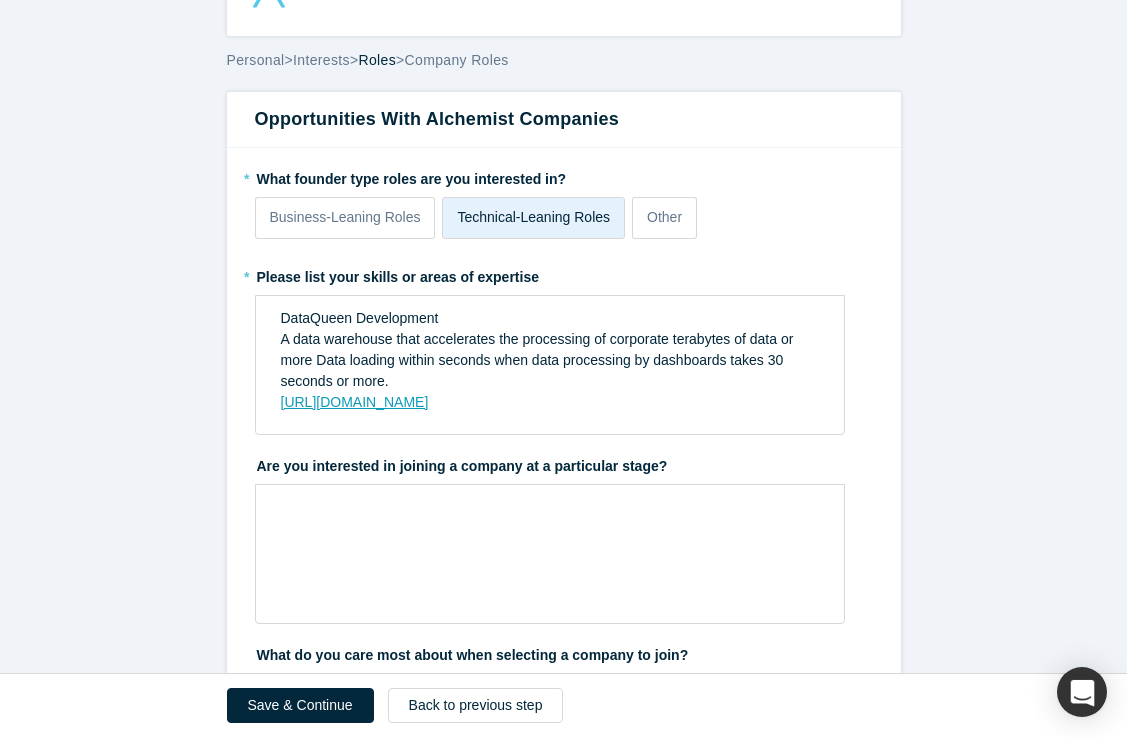 scroll, scrollTop: 117, scrollLeft: 0, axis: vertical 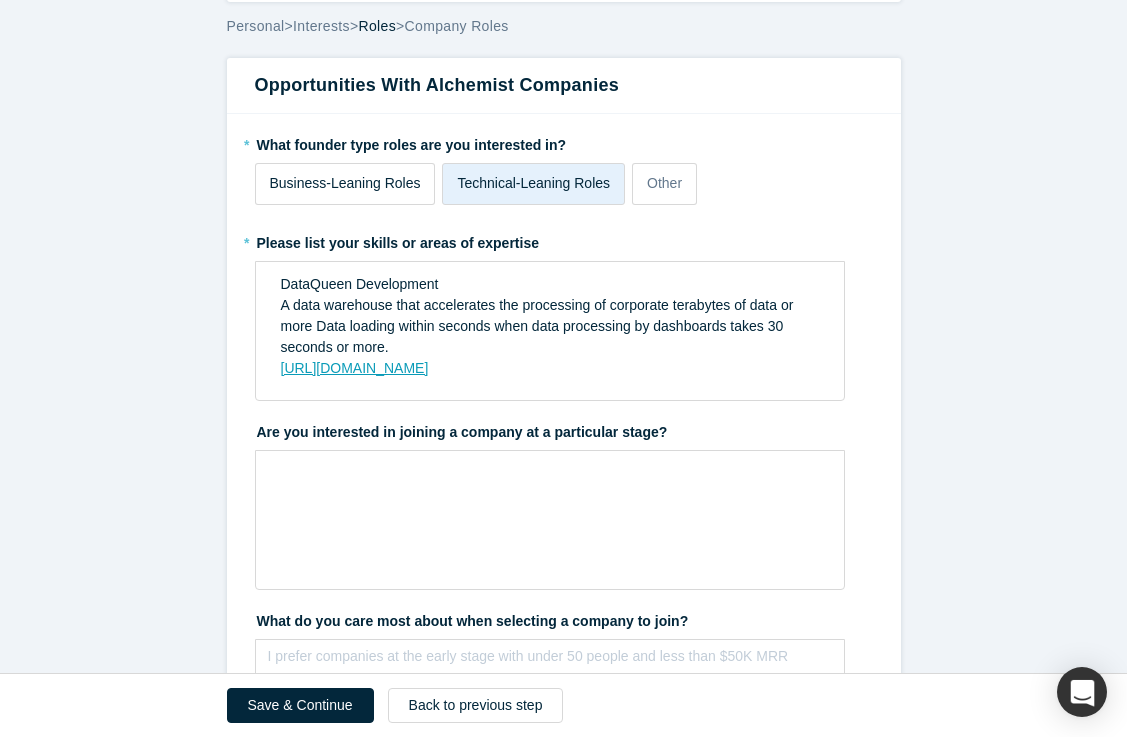 click on "Business-Leaning Roles" at bounding box center [345, 183] 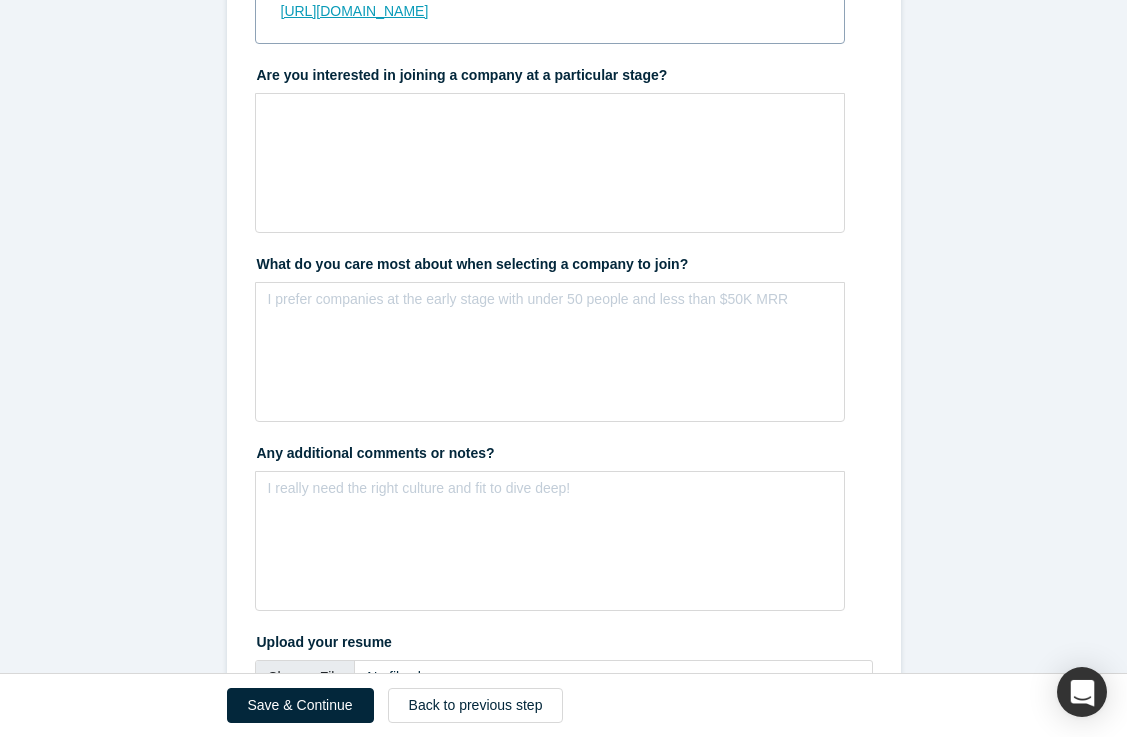 scroll, scrollTop: 590, scrollLeft: 0, axis: vertical 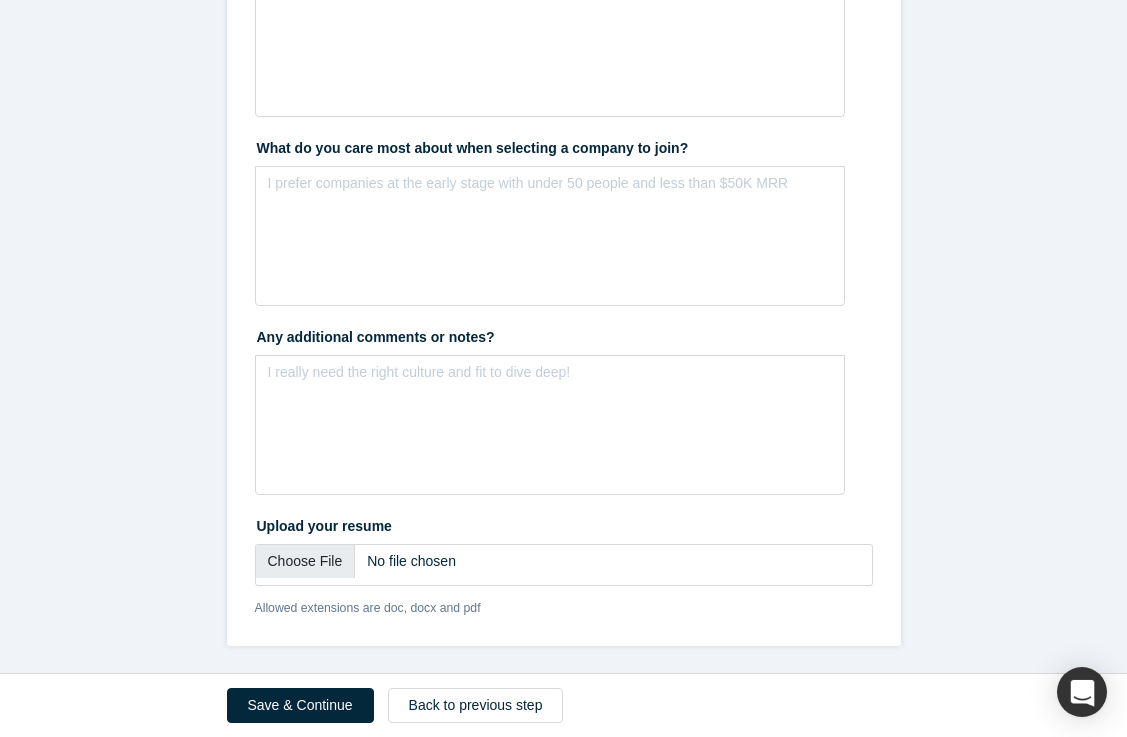 click on "I prefer companies at the early stage with under 50 people and less than $50K MRR" at bounding box center [550, 236] 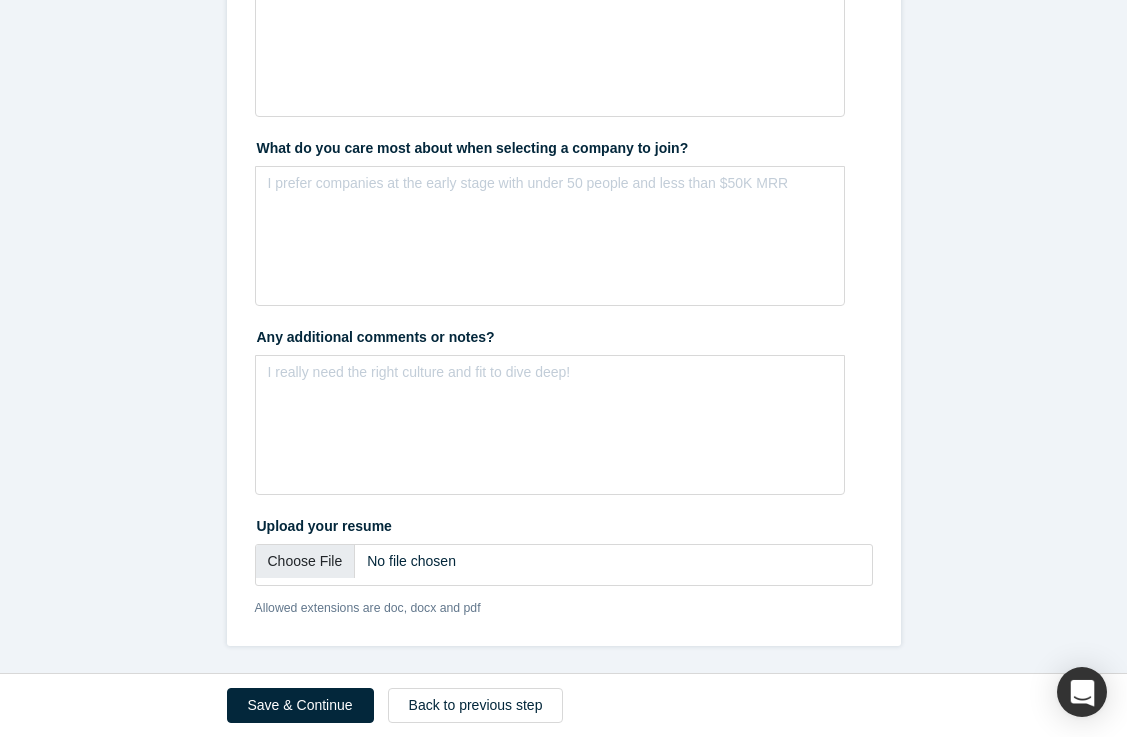 click on "What do you care most about when selecting a company to join?" at bounding box center (564, 145) 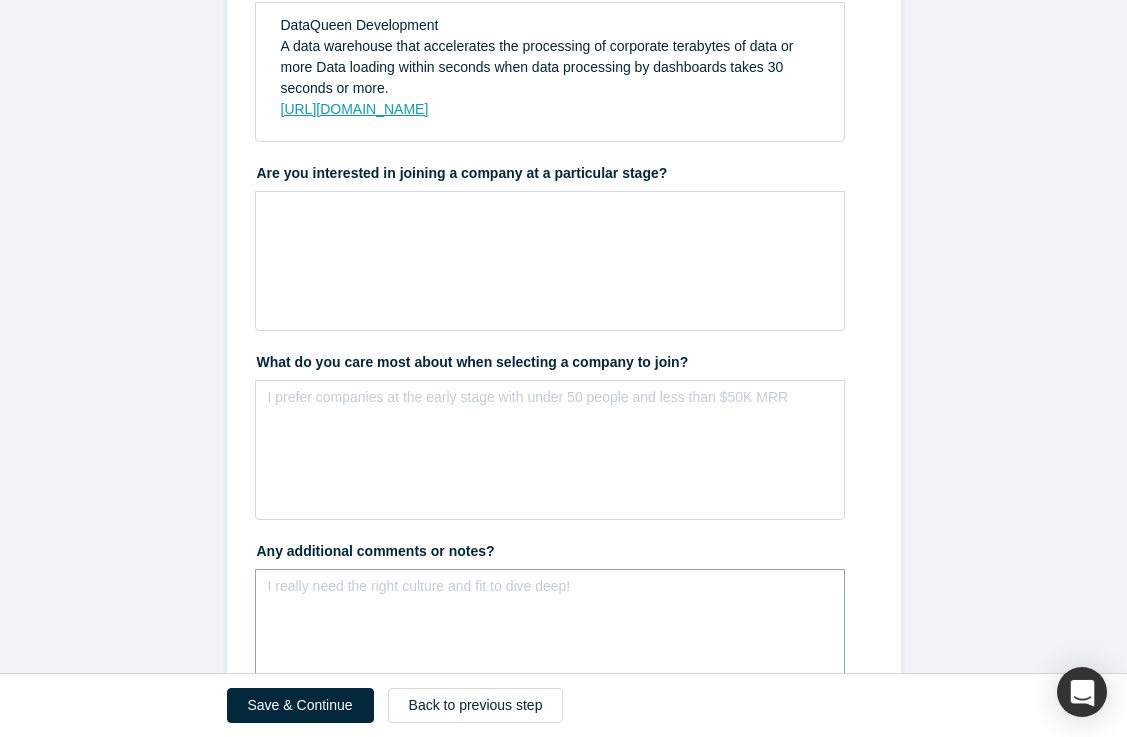 scroll, scrollTop: 277, scrollLeft: 0, axis: vertical 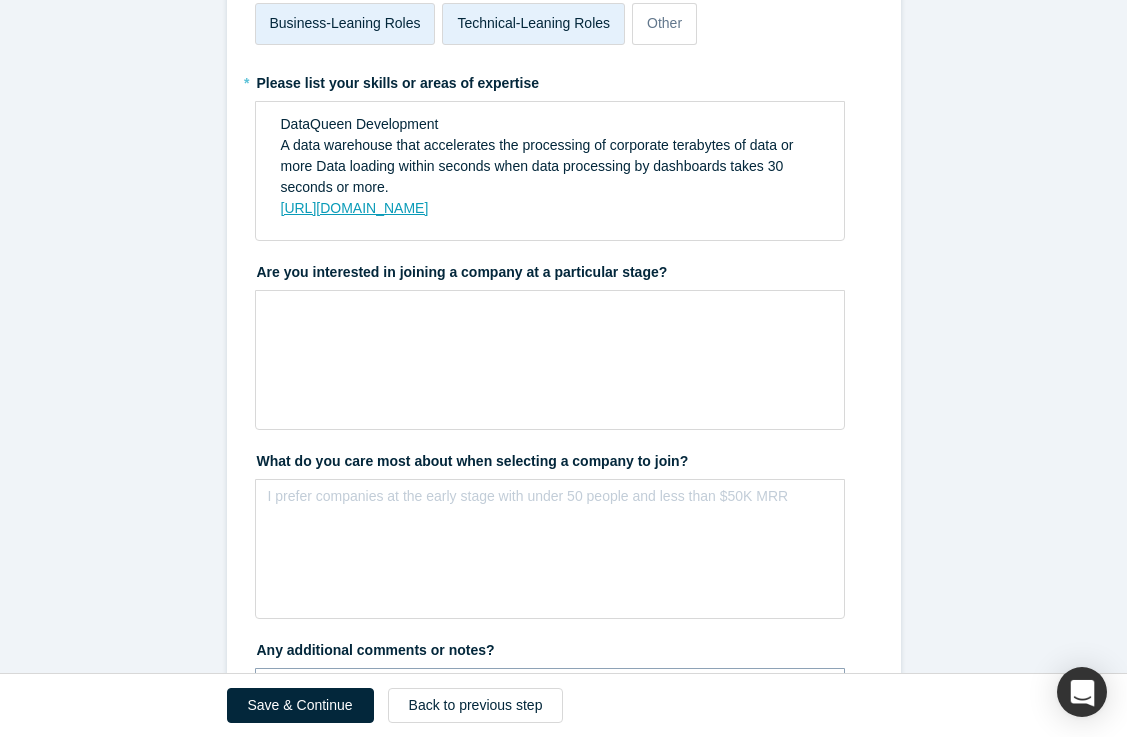 click at bounding box center [550, 360] 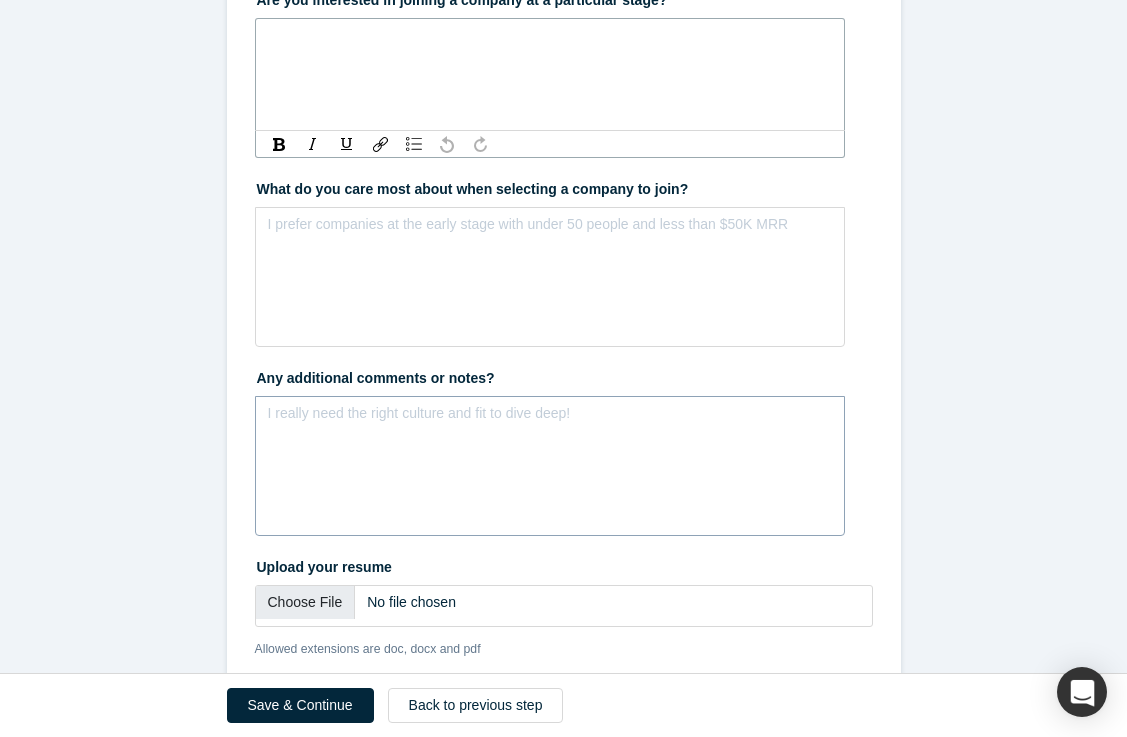 scroll, scrollTop: 590, scrollLeft: 0, axis: vertical 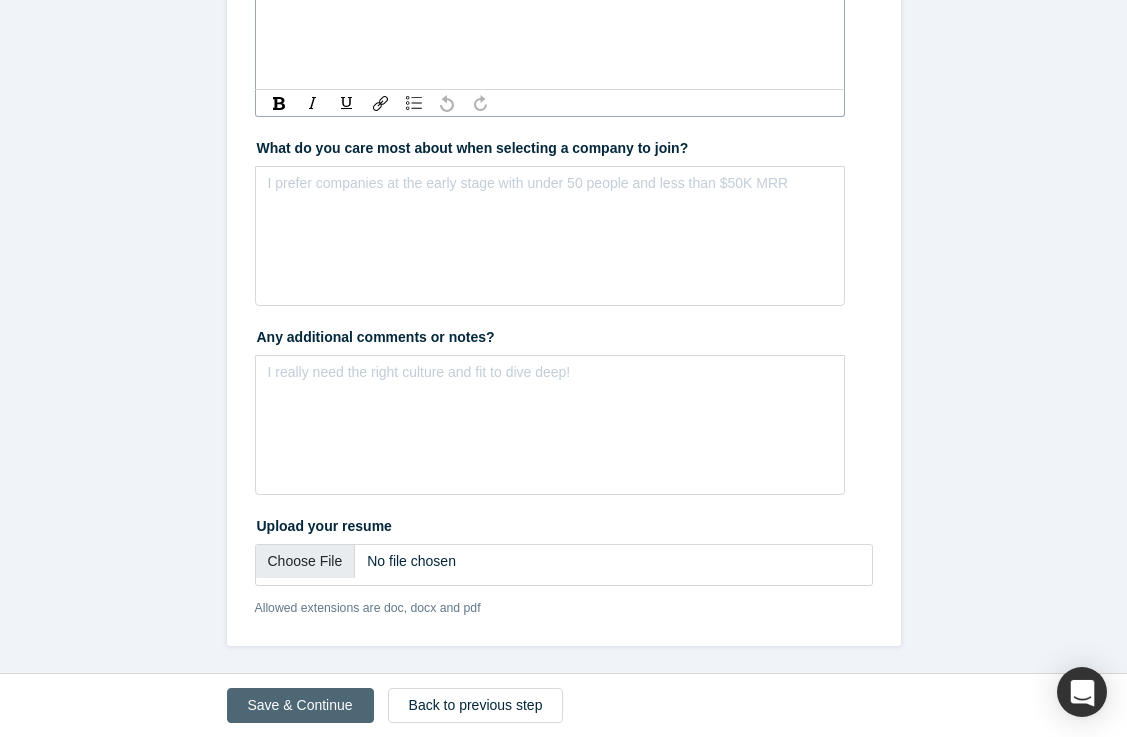 click on "Save & Continue" at bounding box center (300, 705) 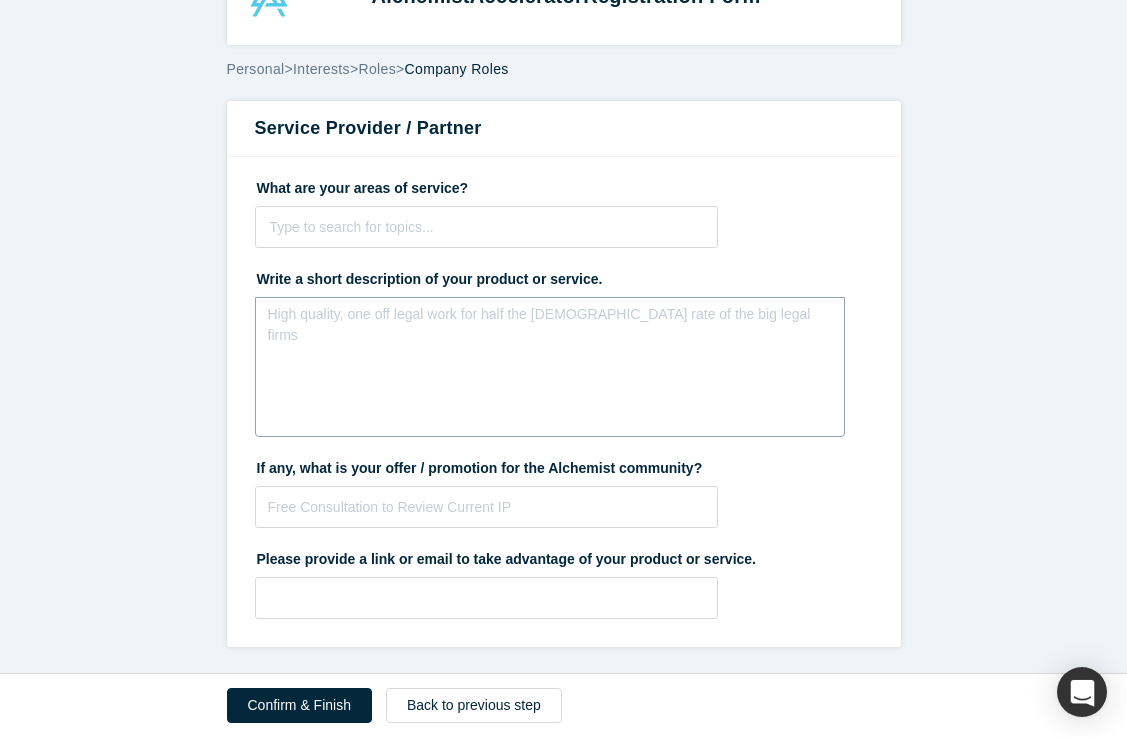 scroll, scrollTop: 76, scrollLeft: 0, axis: vertical 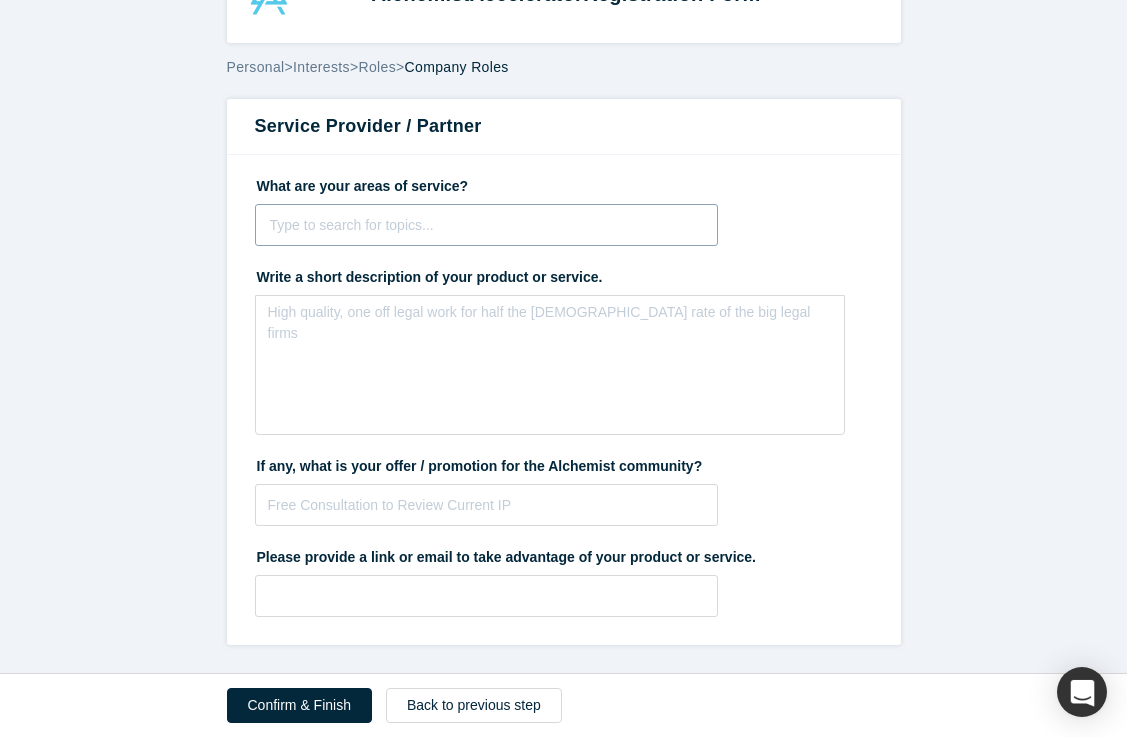 click at bounding box center (487, 225) 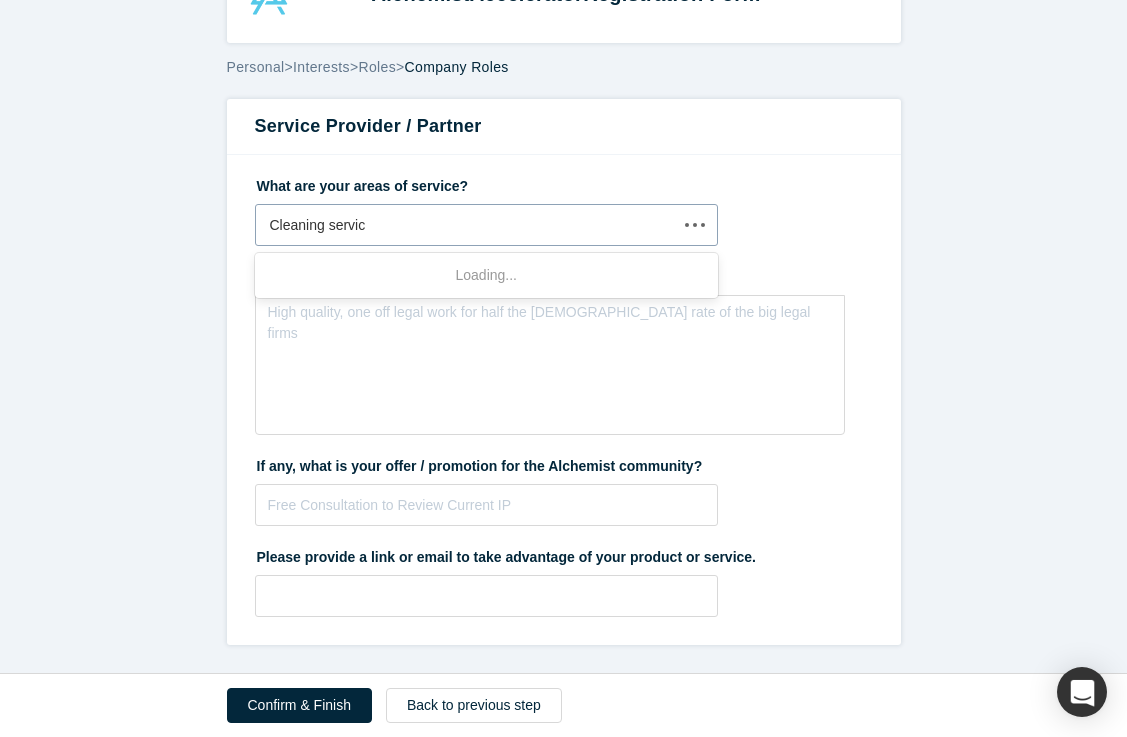 type on "Cleaning service" 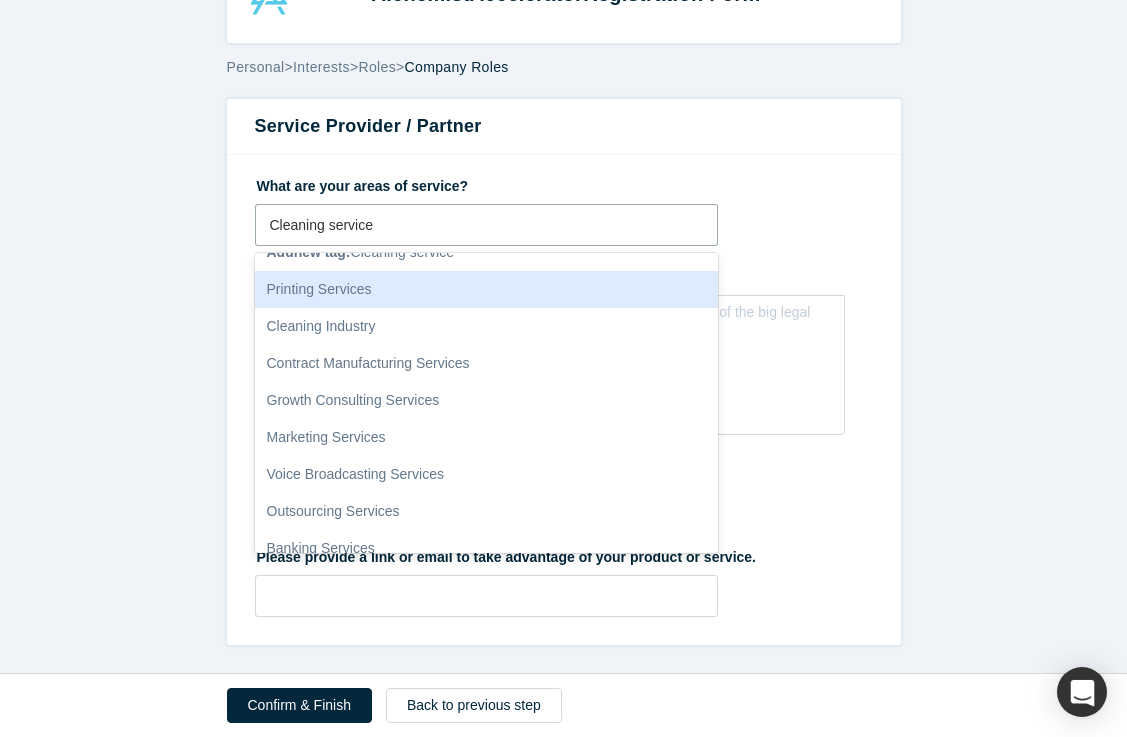 scroll, scrollTop: 24, scrollLeft: 0, axis: vertical 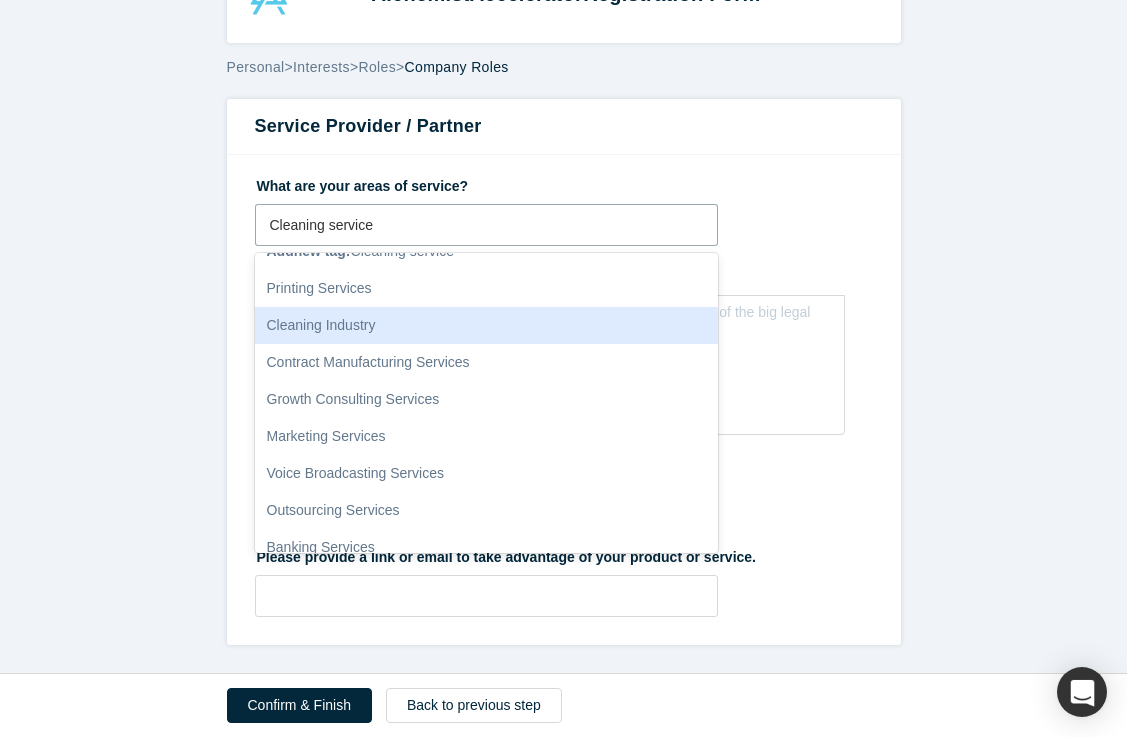 click on "Cleaning Industry" at bounding box center [487, 325] 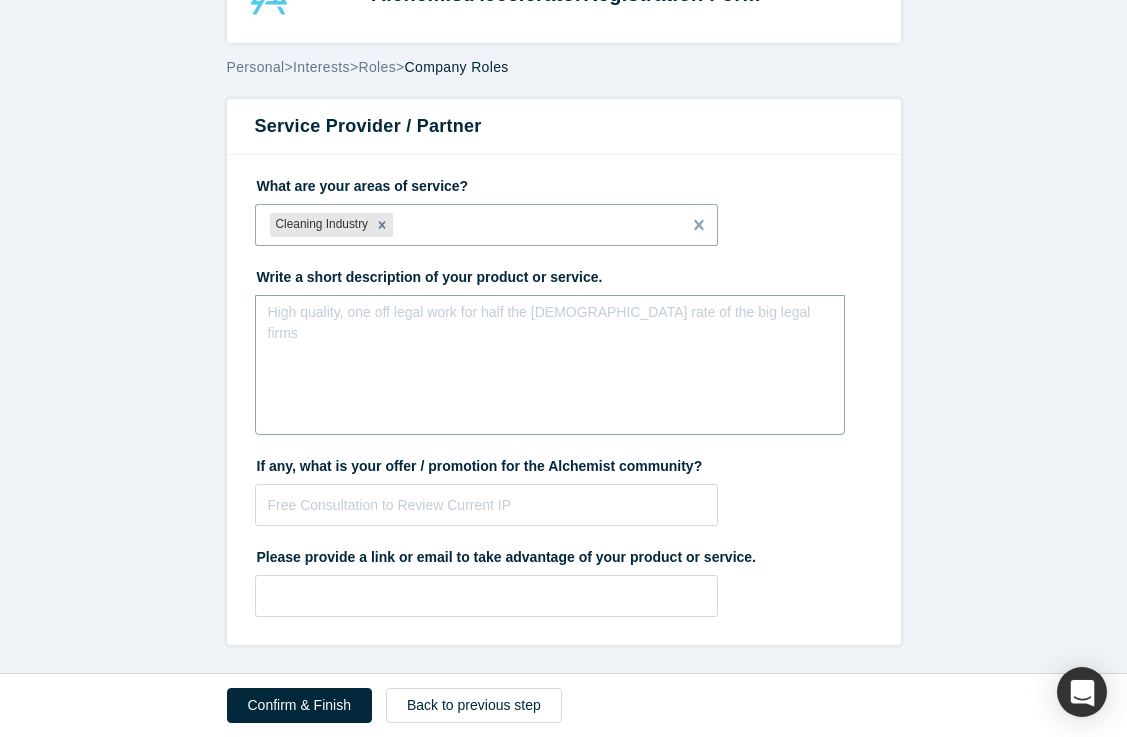 click on "High quality, one off legal work for half the [DEMOGRAPHIC_DATA] rate of the big legal firms" at bounding box center (550, 365) 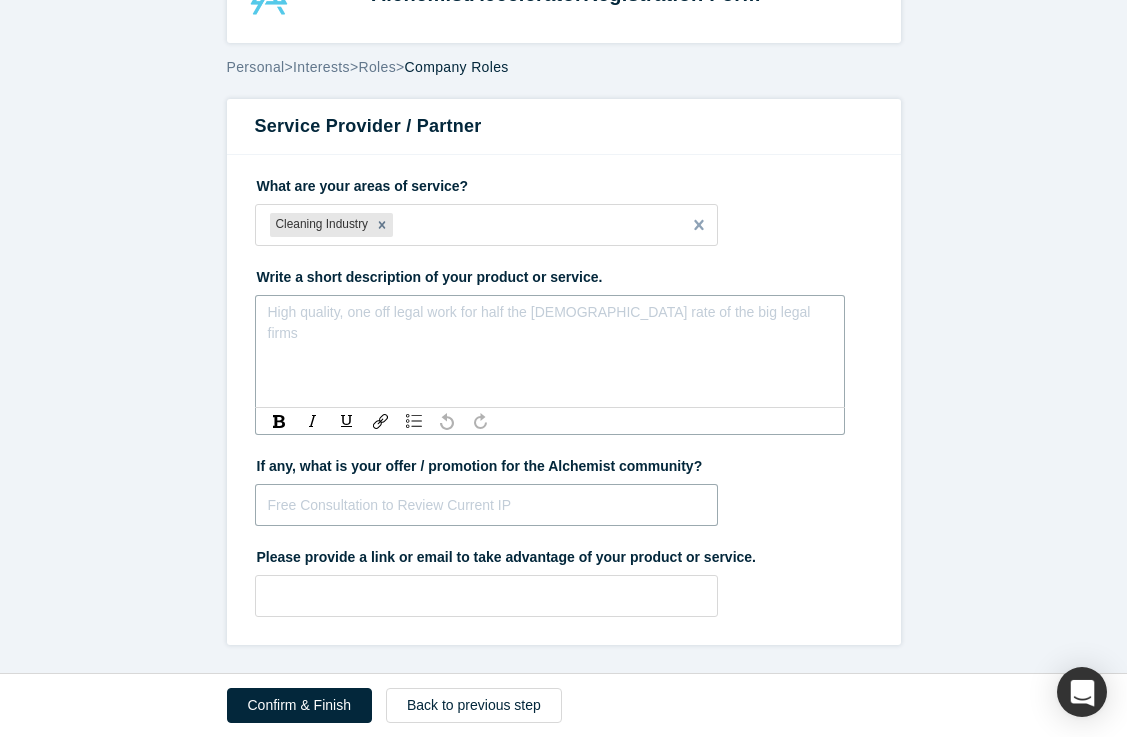 click at bounding box center [487, 505] 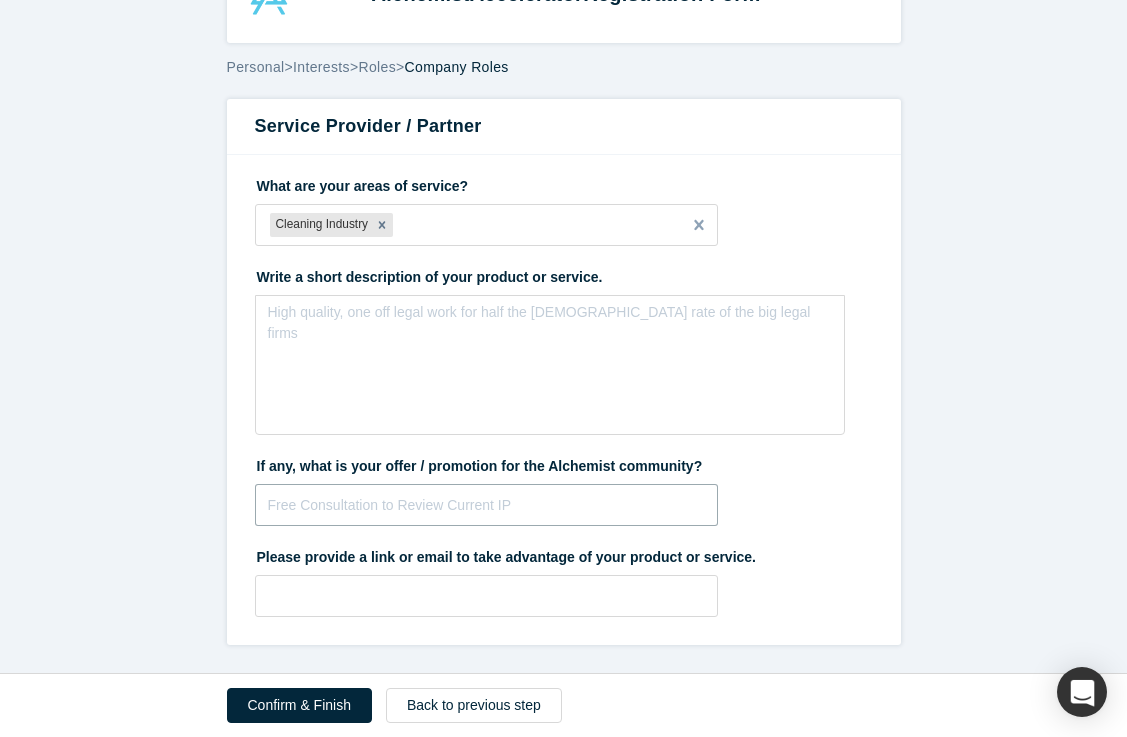 click at bounding box center (487, 505) 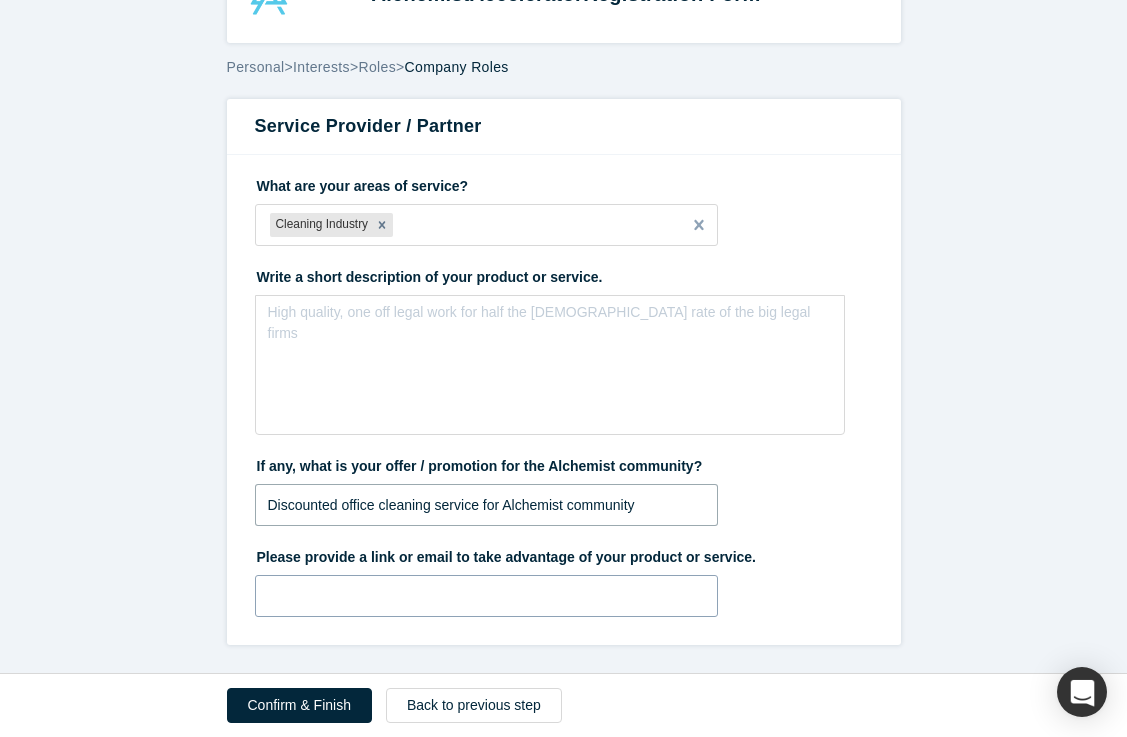 type on "Discounted office cleaning service for Alchemist community" 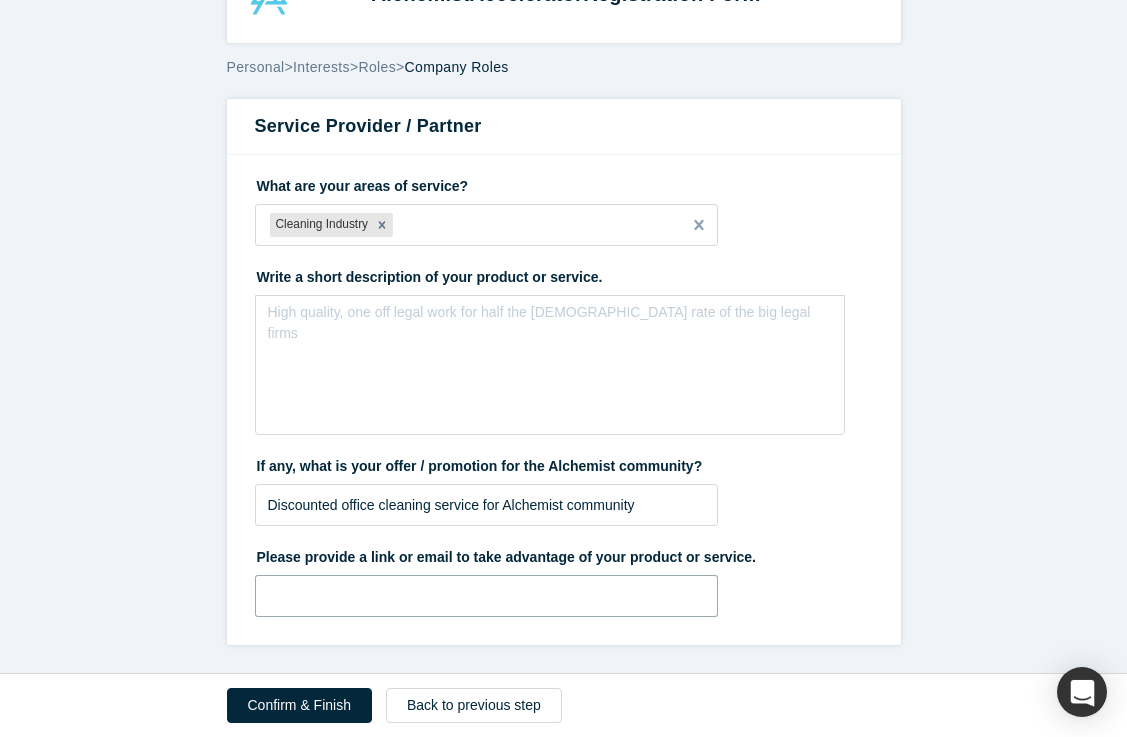 click at bounding box center [487, 596] 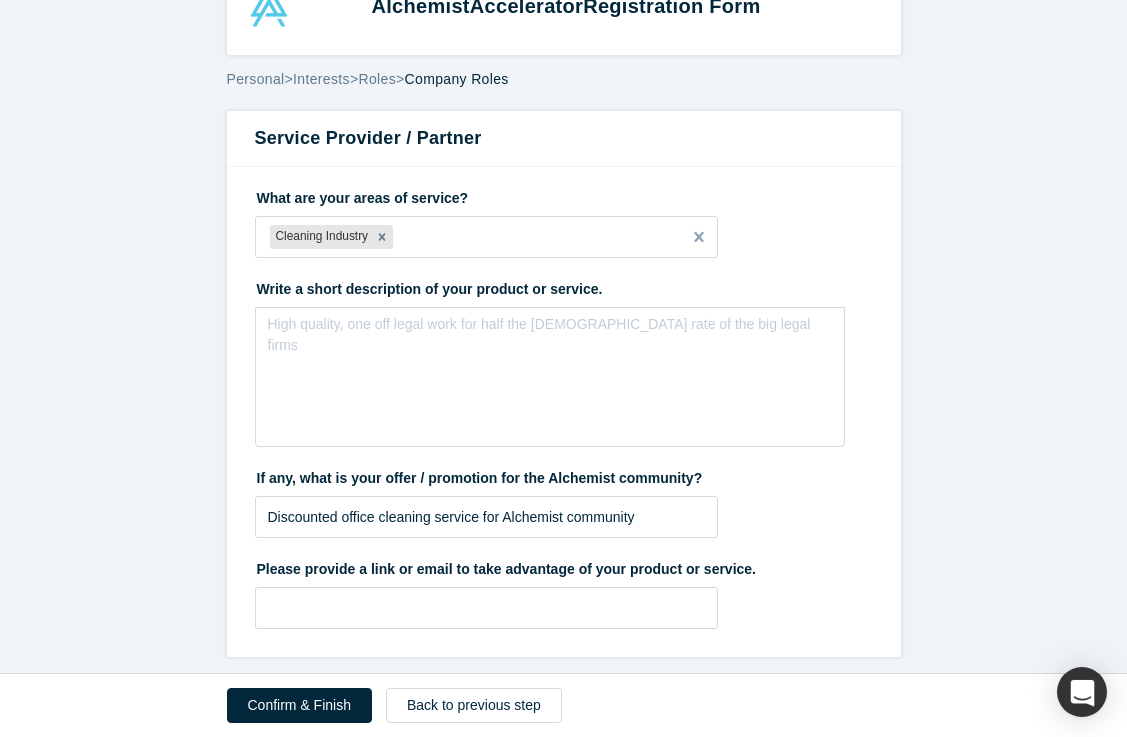 scroll, scrollTop: 76, scrollLeft: 0, axis: vertical 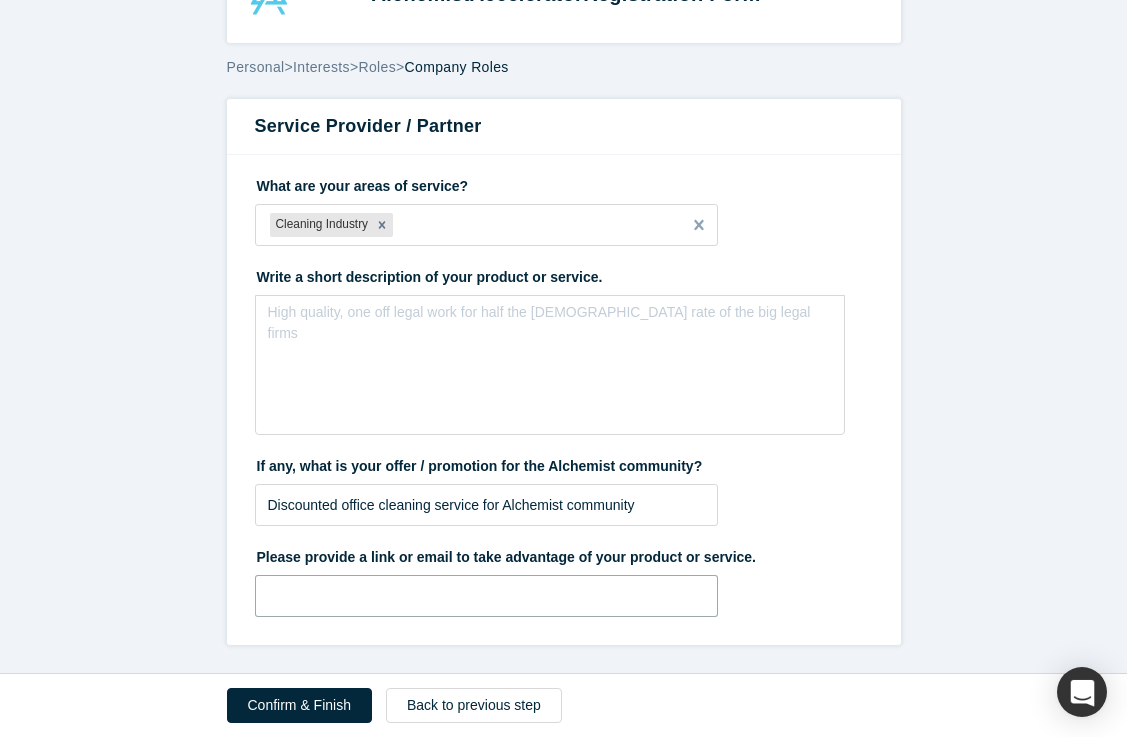 click at bounding box center [487, 596] 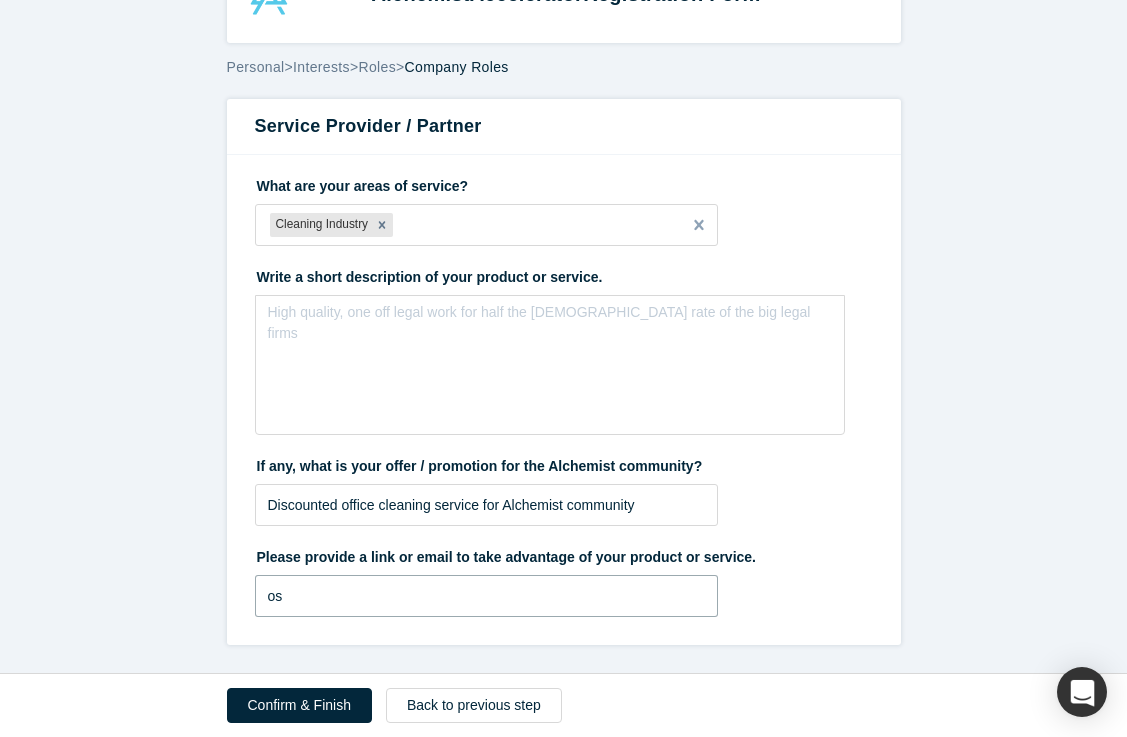 type on "o" 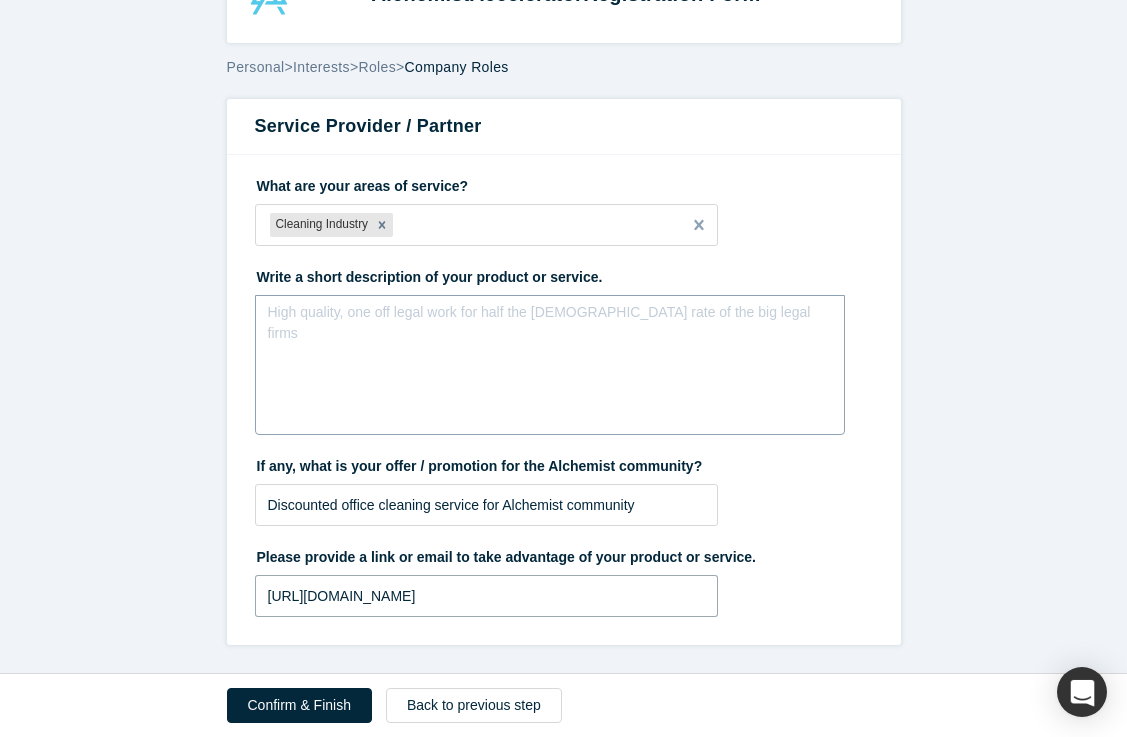 type on "[URL][DOMAIN_NAME]" 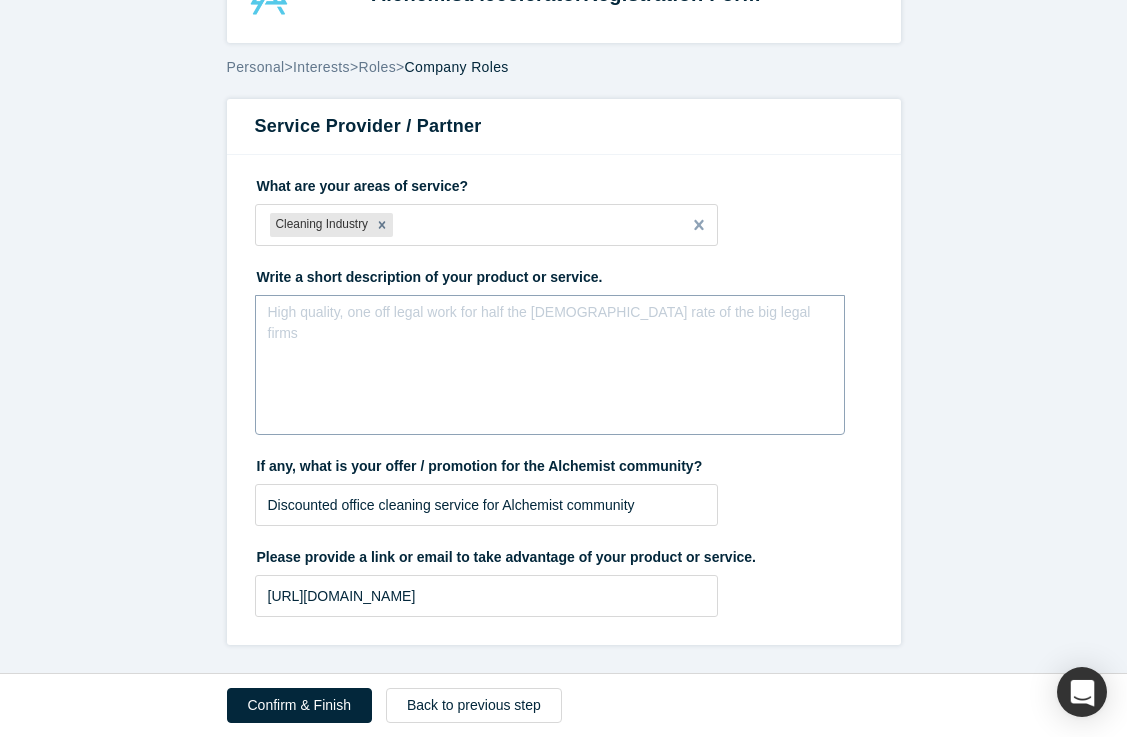 click at bounding box center [550, 318] 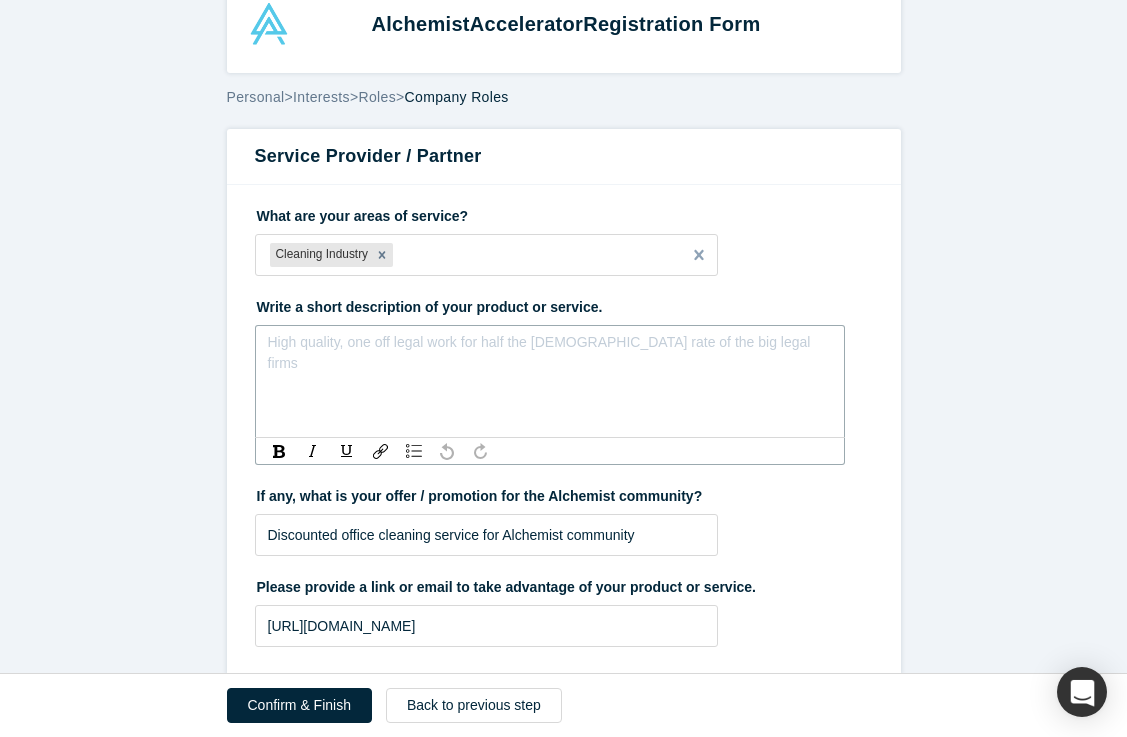 scroll, scrollTop: 33, scrollLeft: 0, axis: vertical 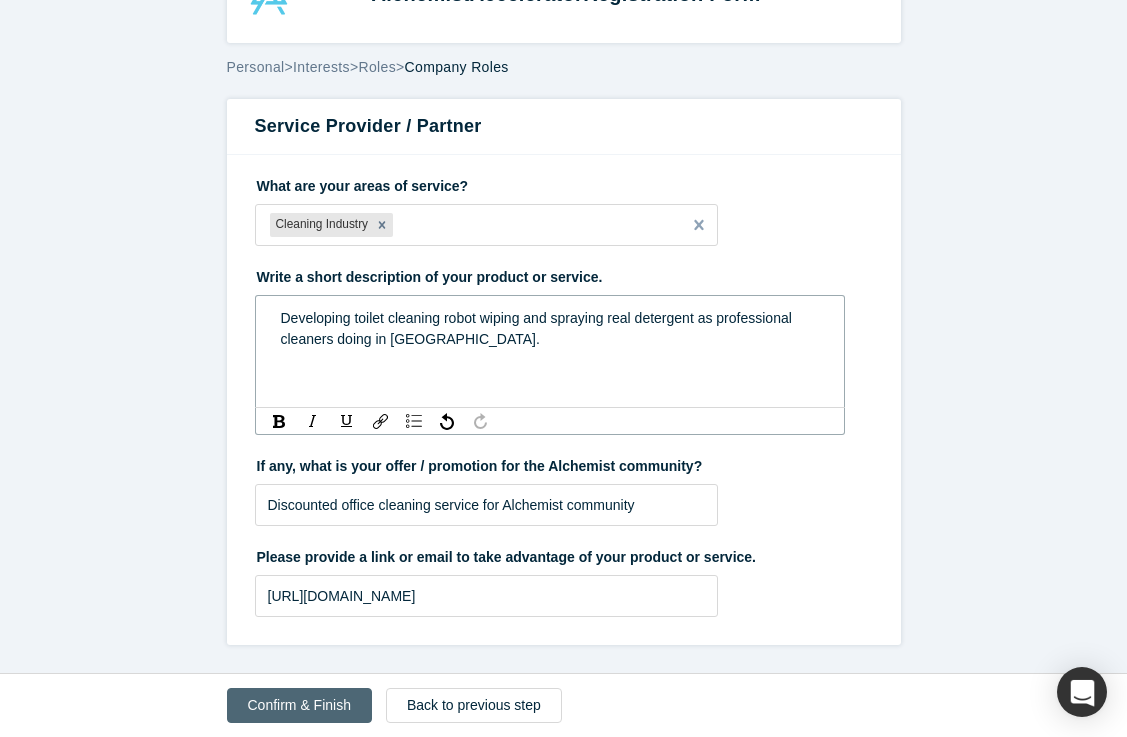 click on "Confirm & Finish" at bounding box center (299, 705) 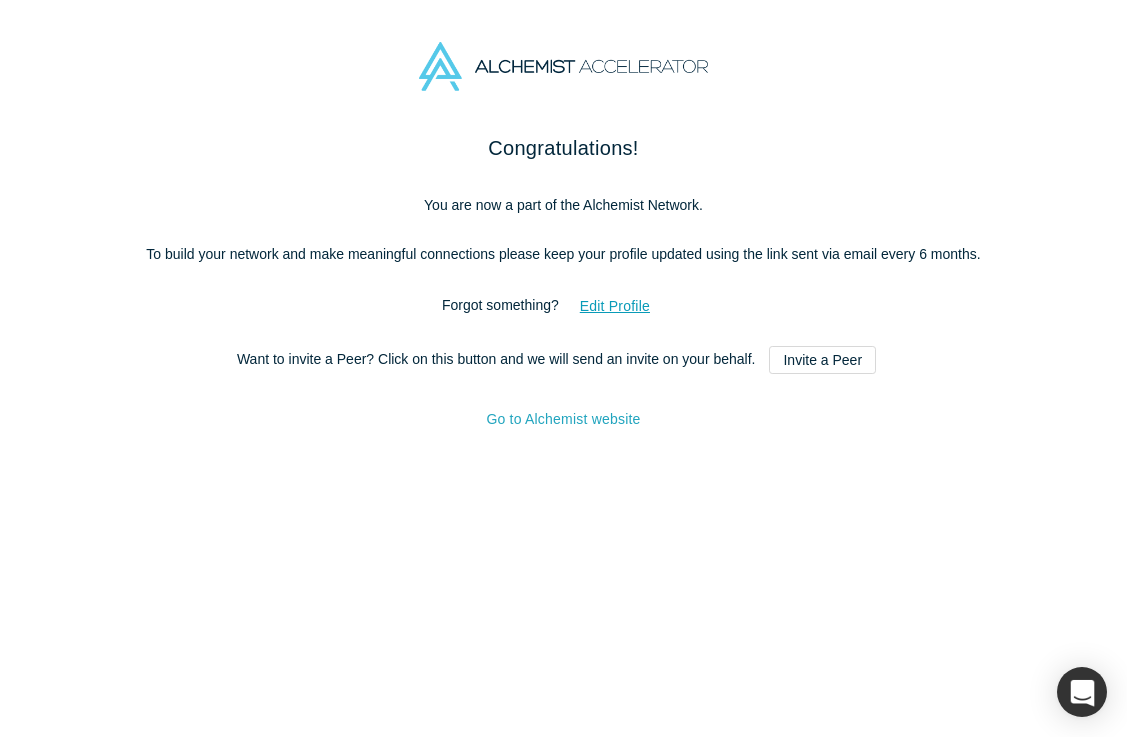 click on "Go to Alchemist website" at bounding box center (563, 419) 